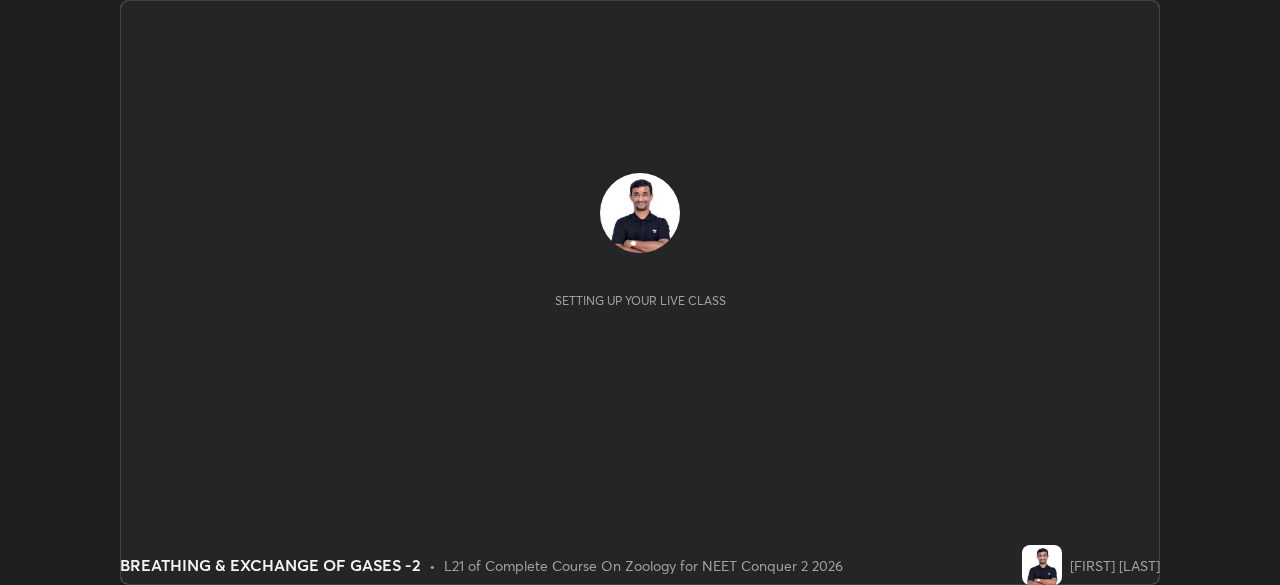 scroll, scrollTop: 0, scrollLeft: 0, axis: both 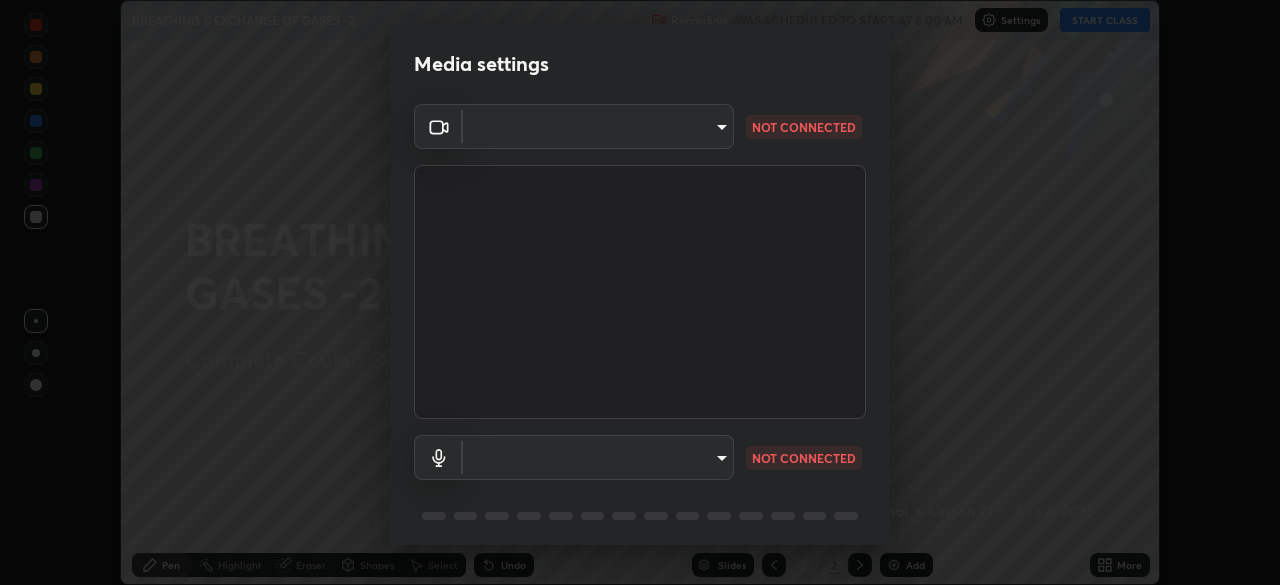 type on "5cfaa6d20785eaad9372c94c4e3c8e95272105e7aab9933bf836bb57ddba9c8d" 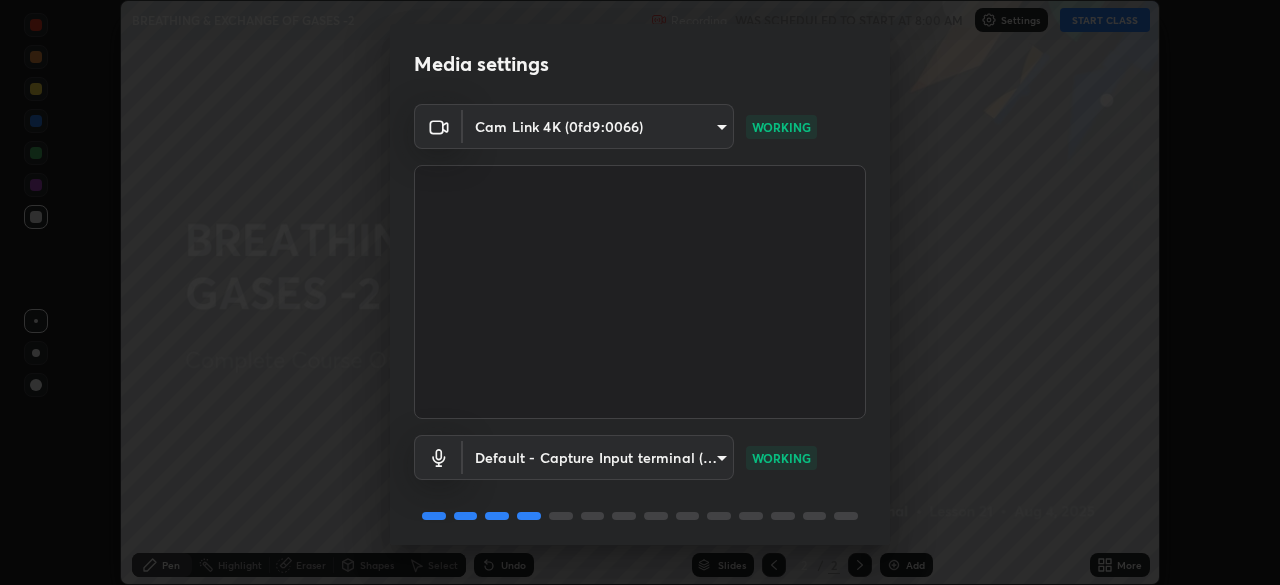 scroll, scrollTop: 71, scrollLeft: 0, axis: vertical 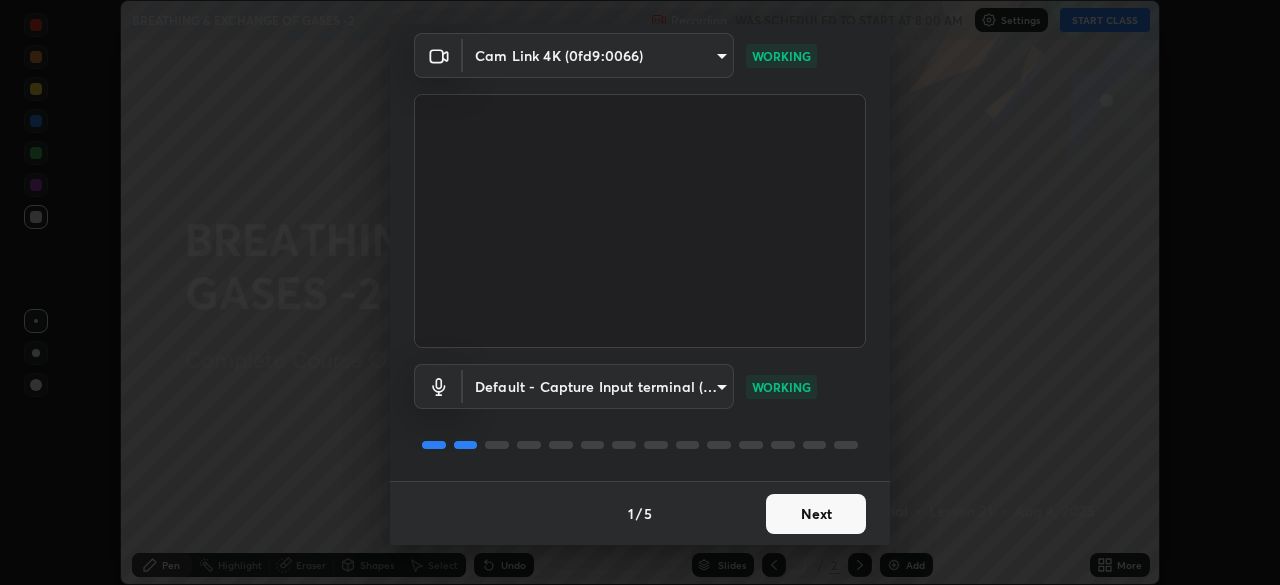 click on "Next" at bounding box center (816, 514) 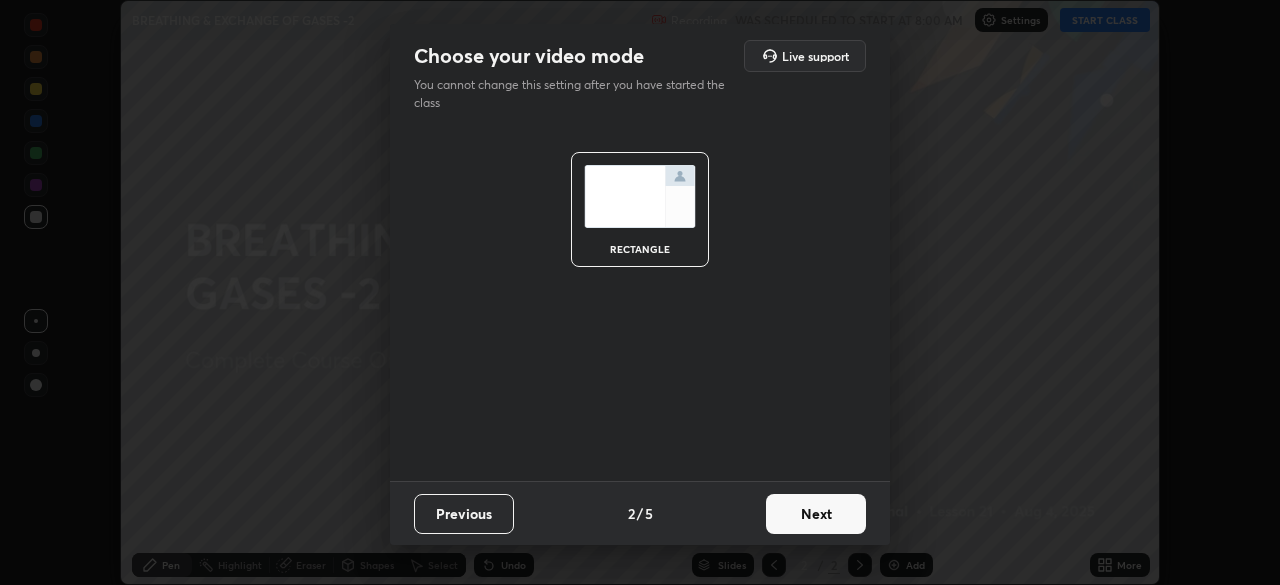 click on "Next" at bounding box center [816, 514] 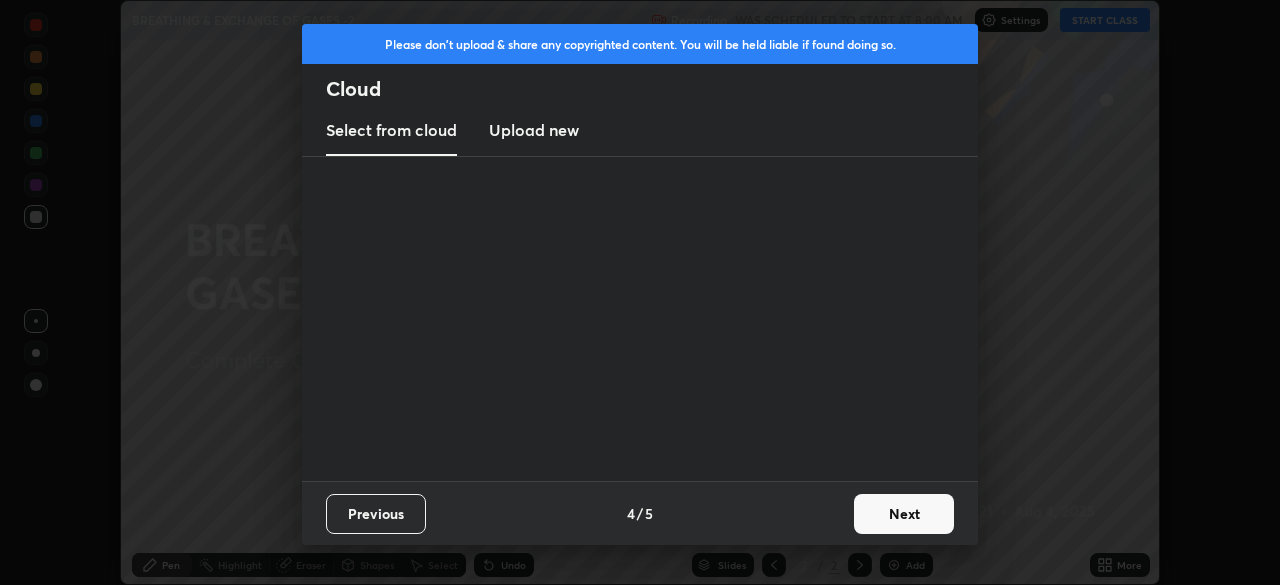 scroll, scrollTop: 0, scrollLeft: 0, axis: both 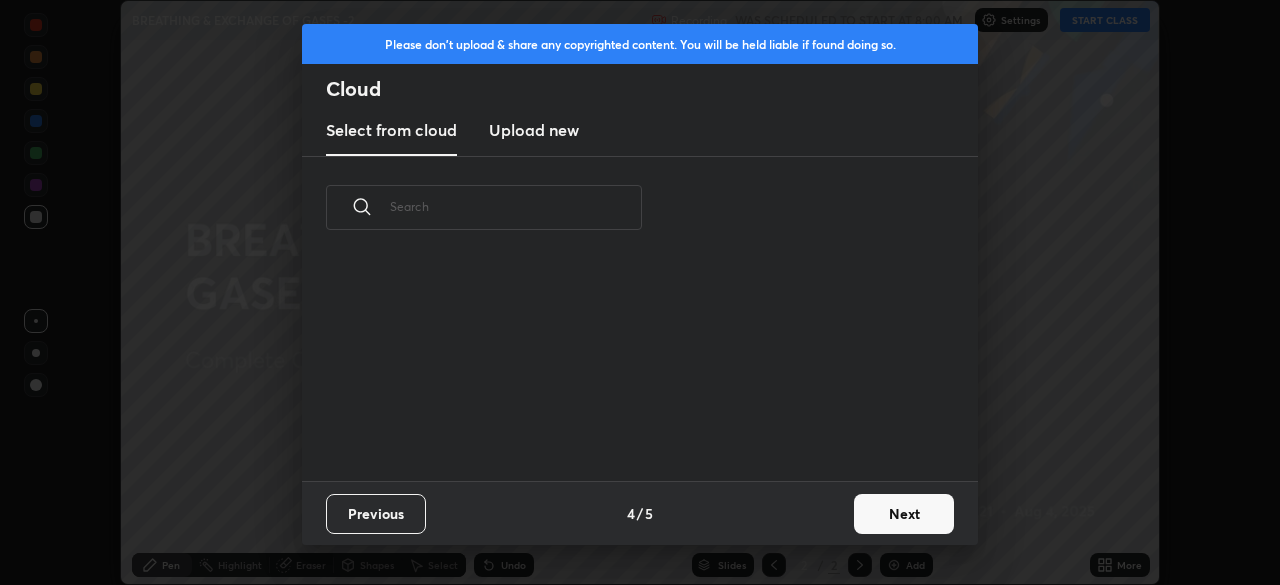 click on "Next" at bounding box center [904, 514] 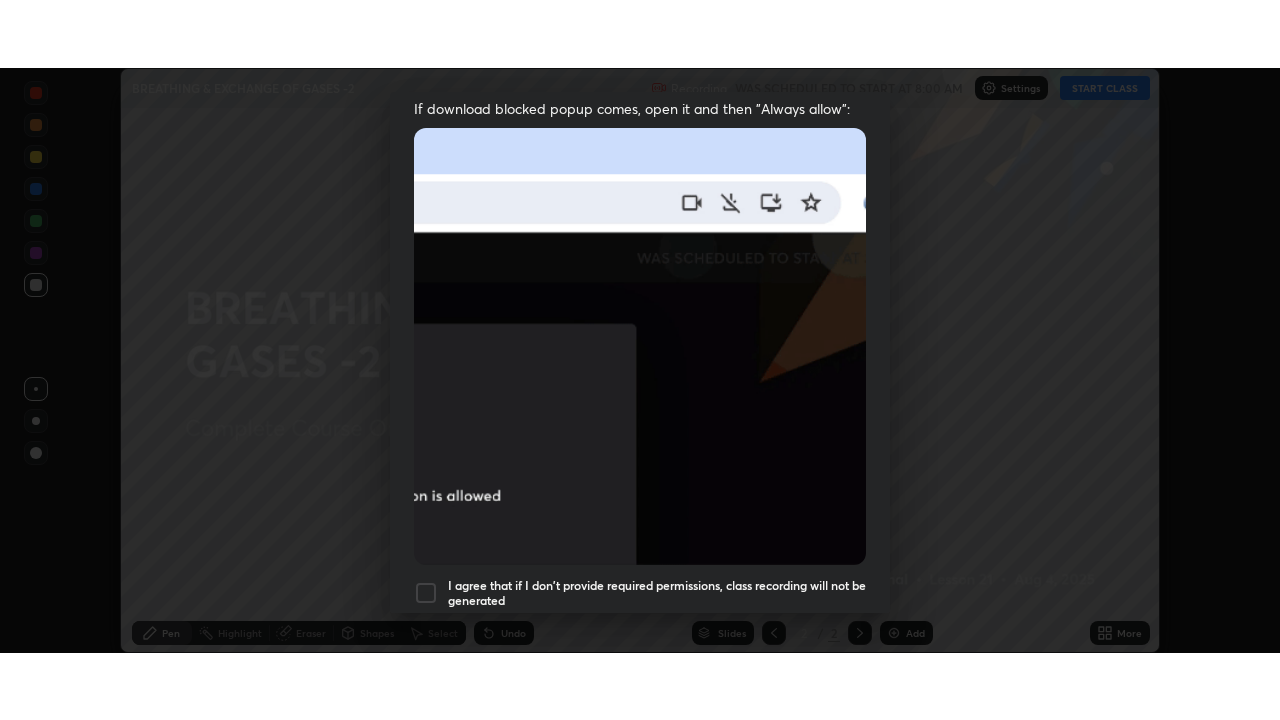 scroll, scrollTop: 479, scrollLeft: 0, axis: vertical 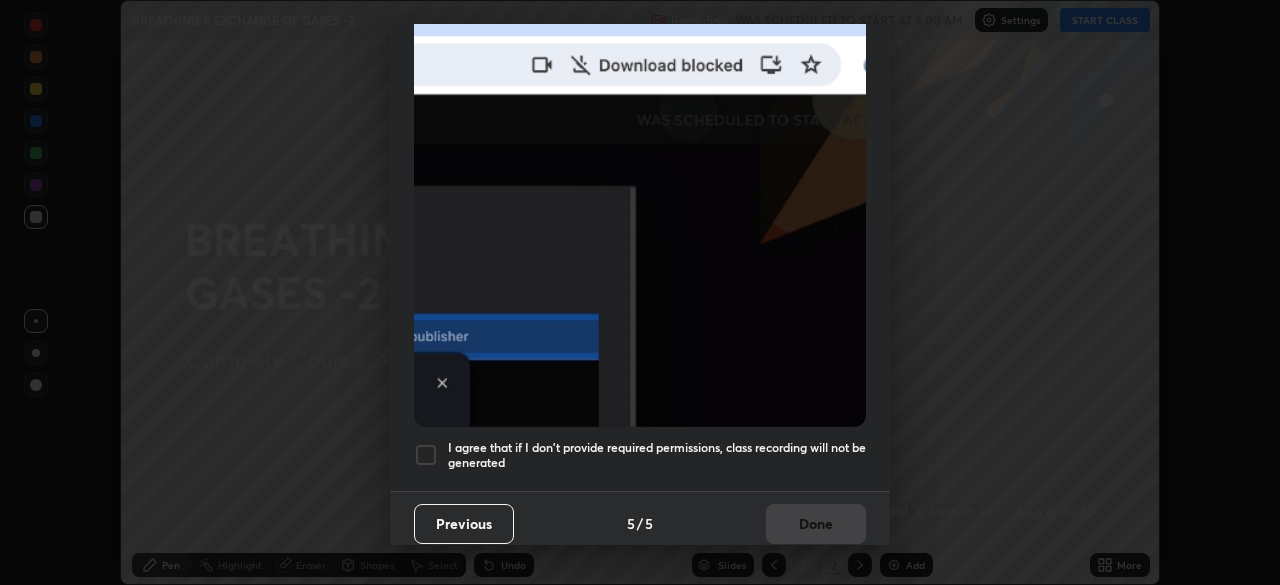 click at bounding box center [426, 455] 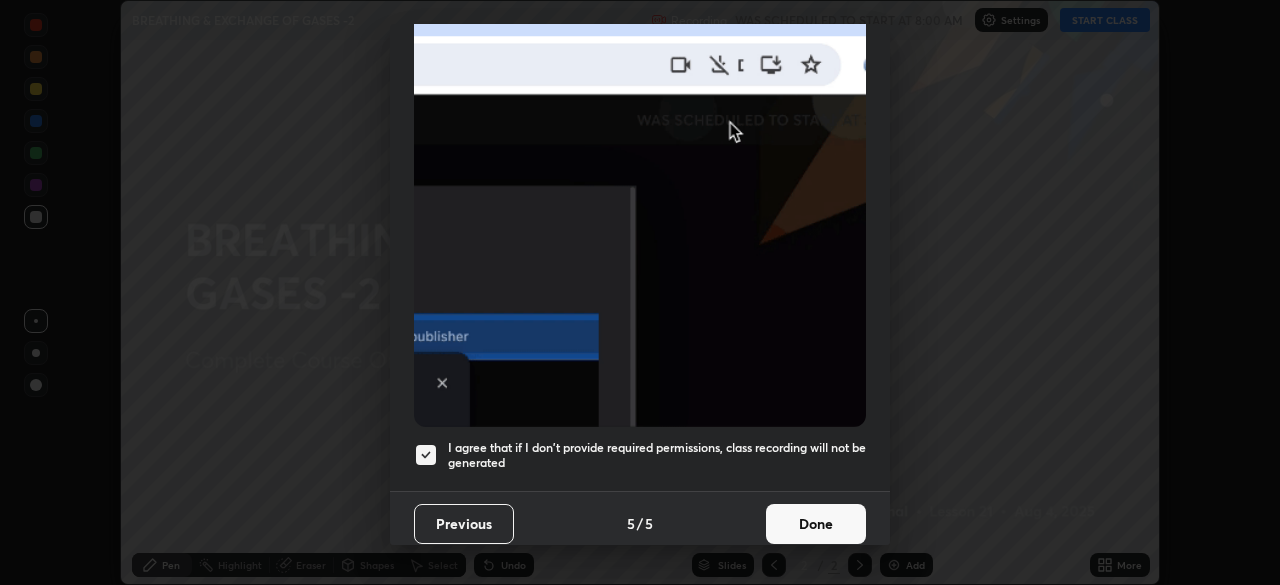 click on "Done" at bounding box center (816, 524) 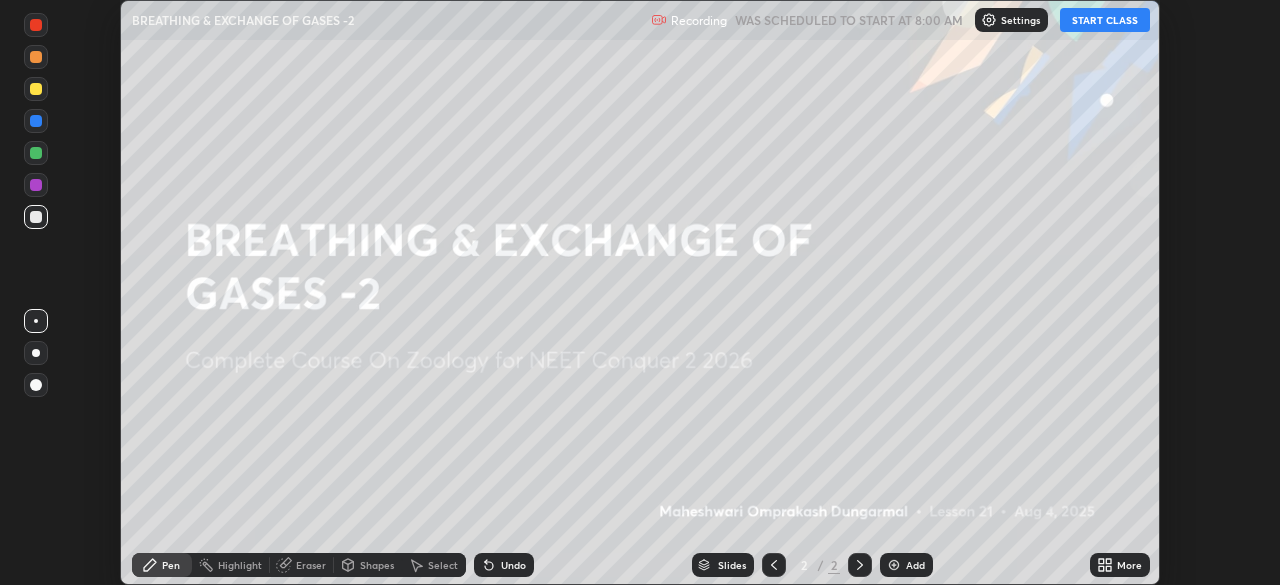 click 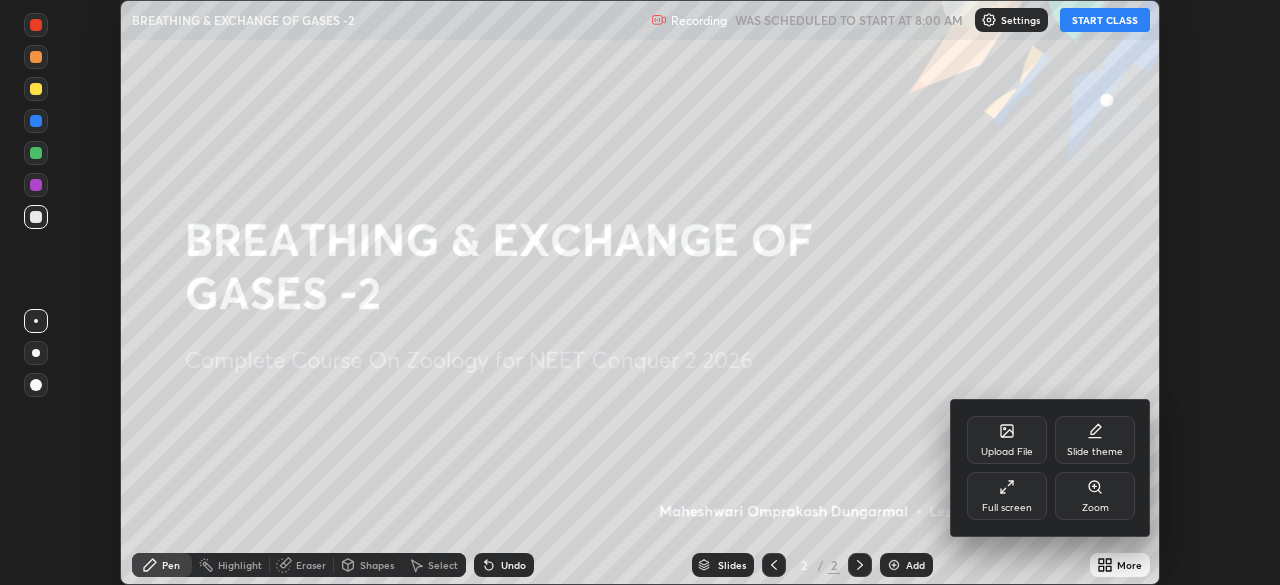 click 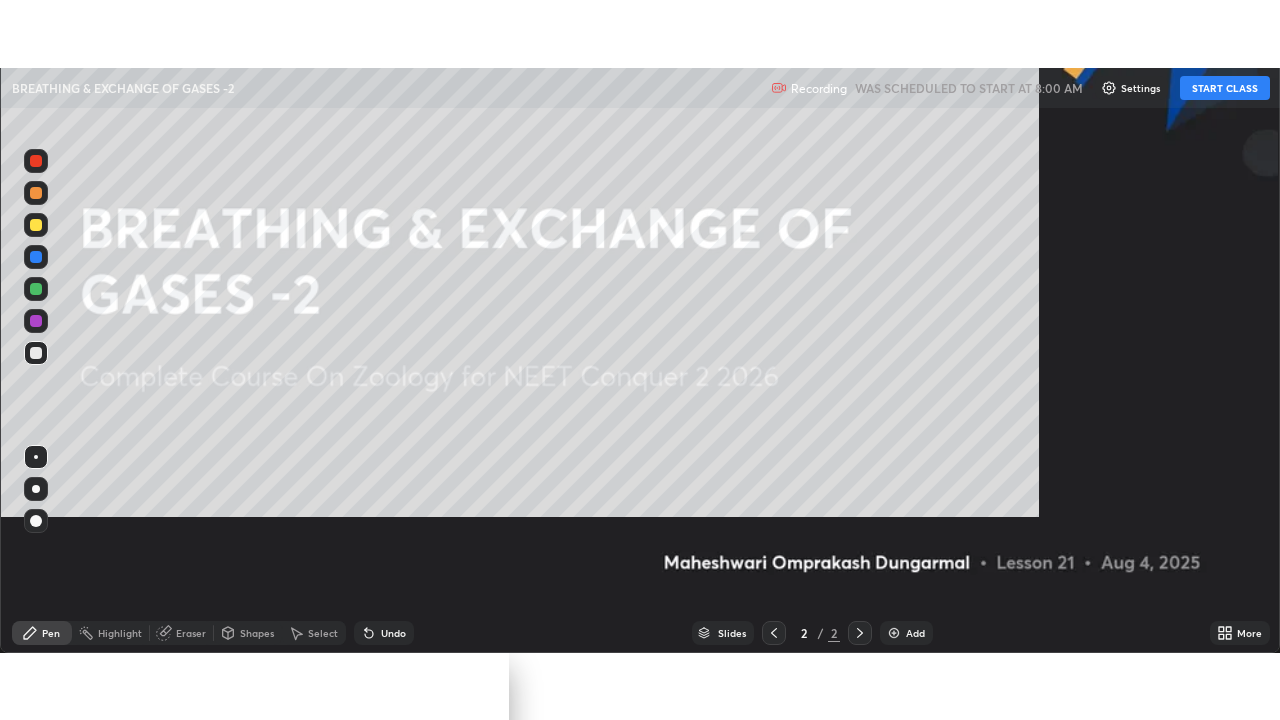 scroll, scrollTop: 99280, scrollLeft: 98720, axis: both 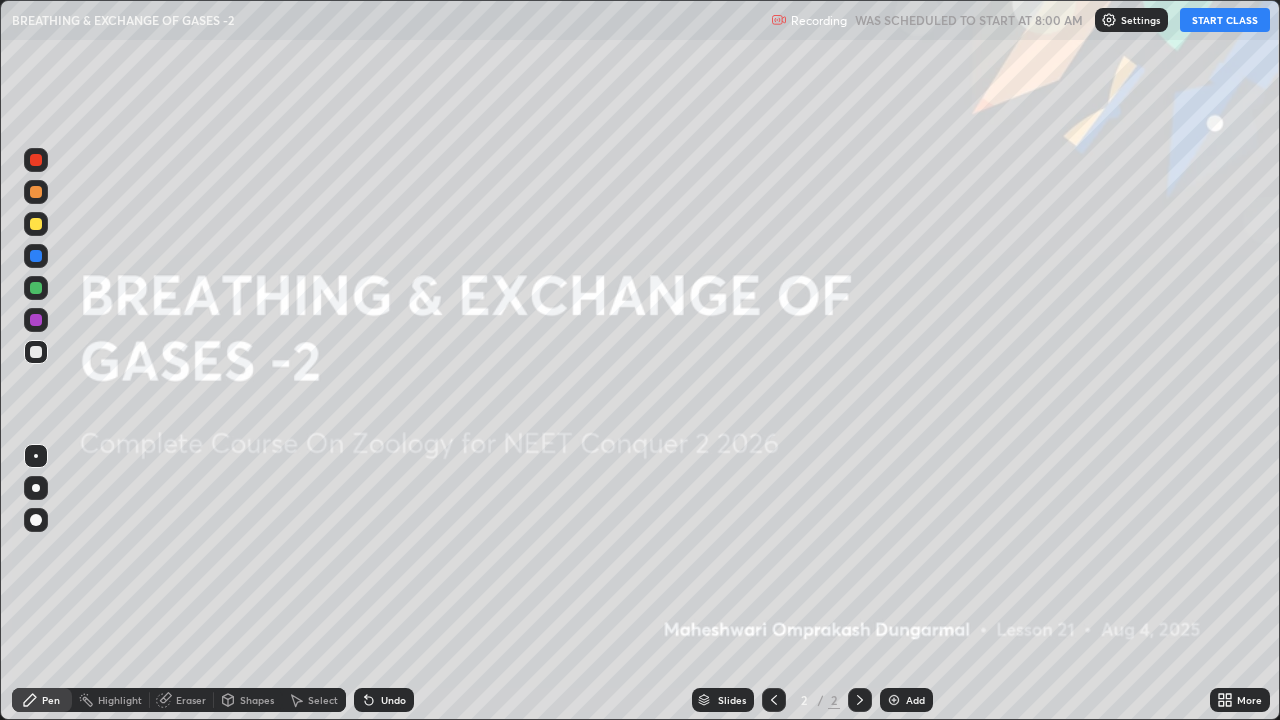 click on "START CLASS" at bounding box center [1225, 20] 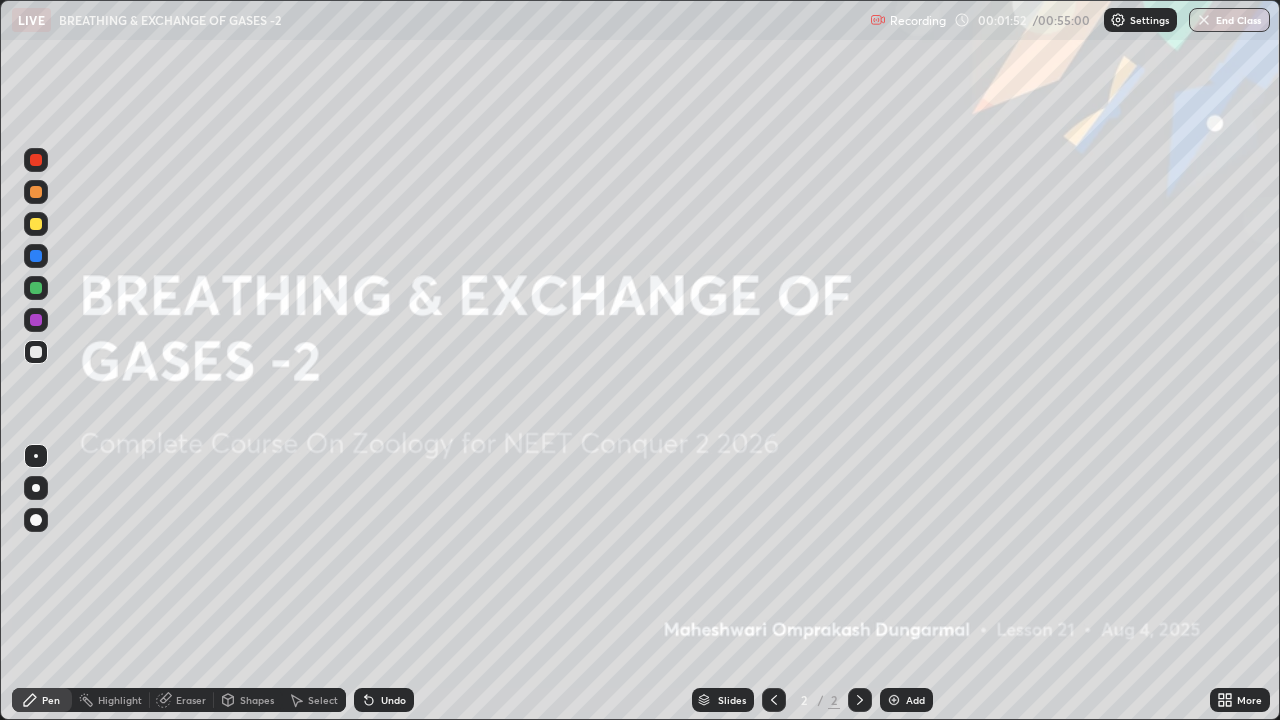 click at bounding box center [894, 700] 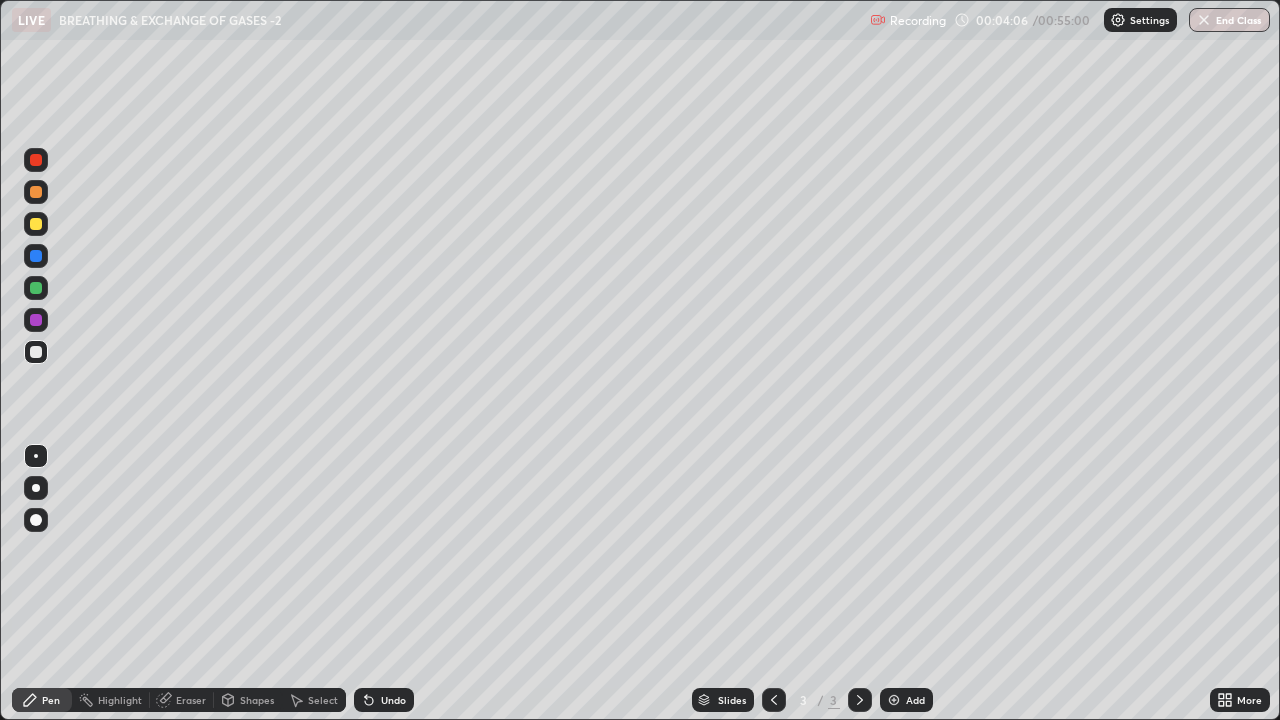 click at bounding box center (36, 456) 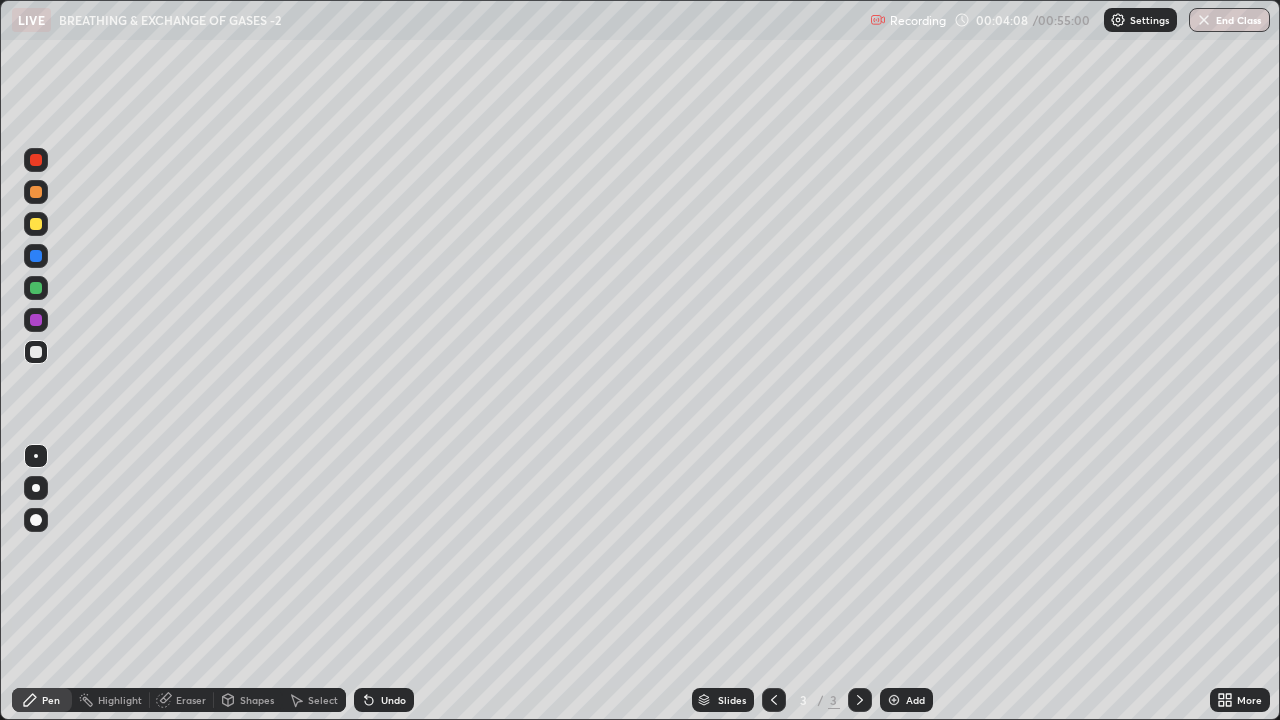 click at bounding box center [36, 224] 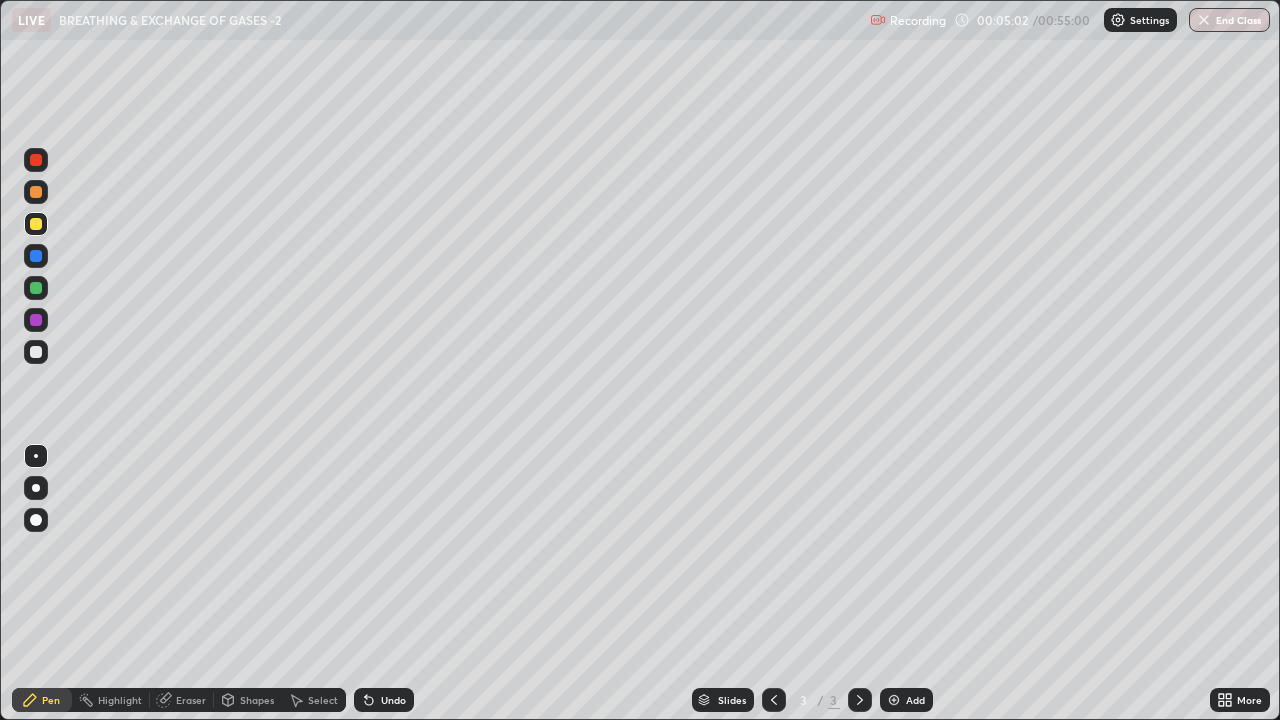 click 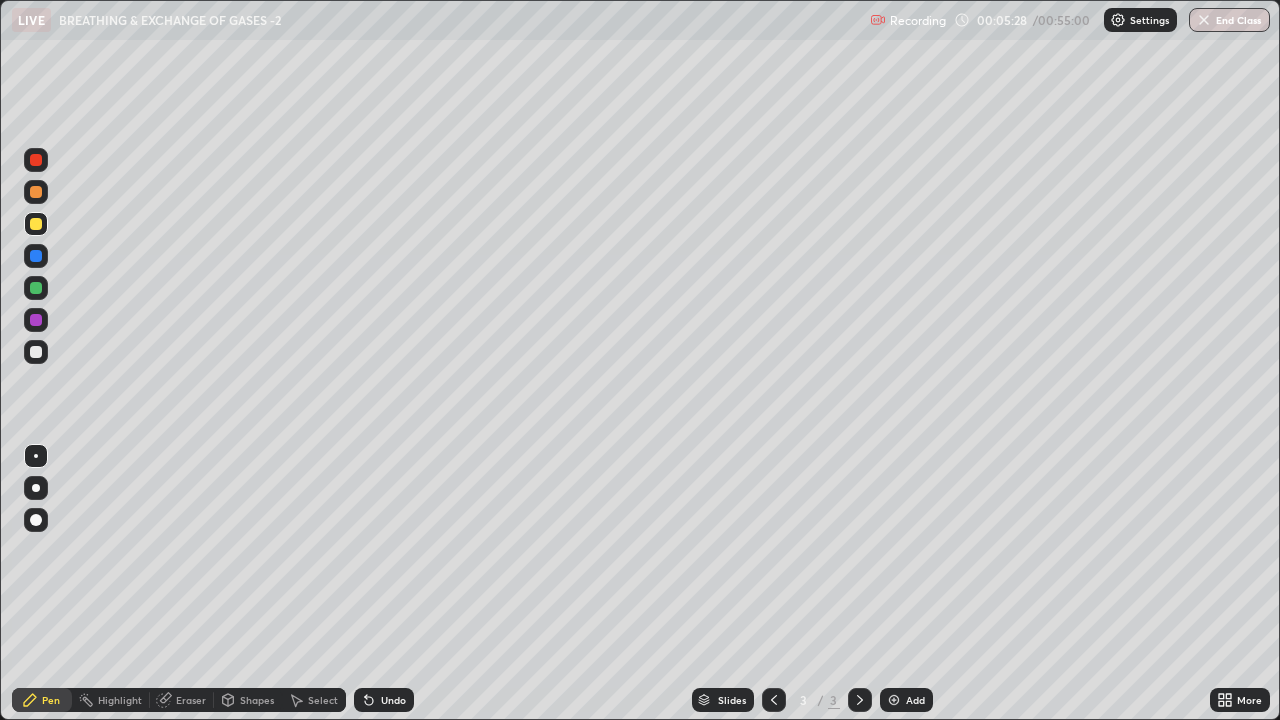 click 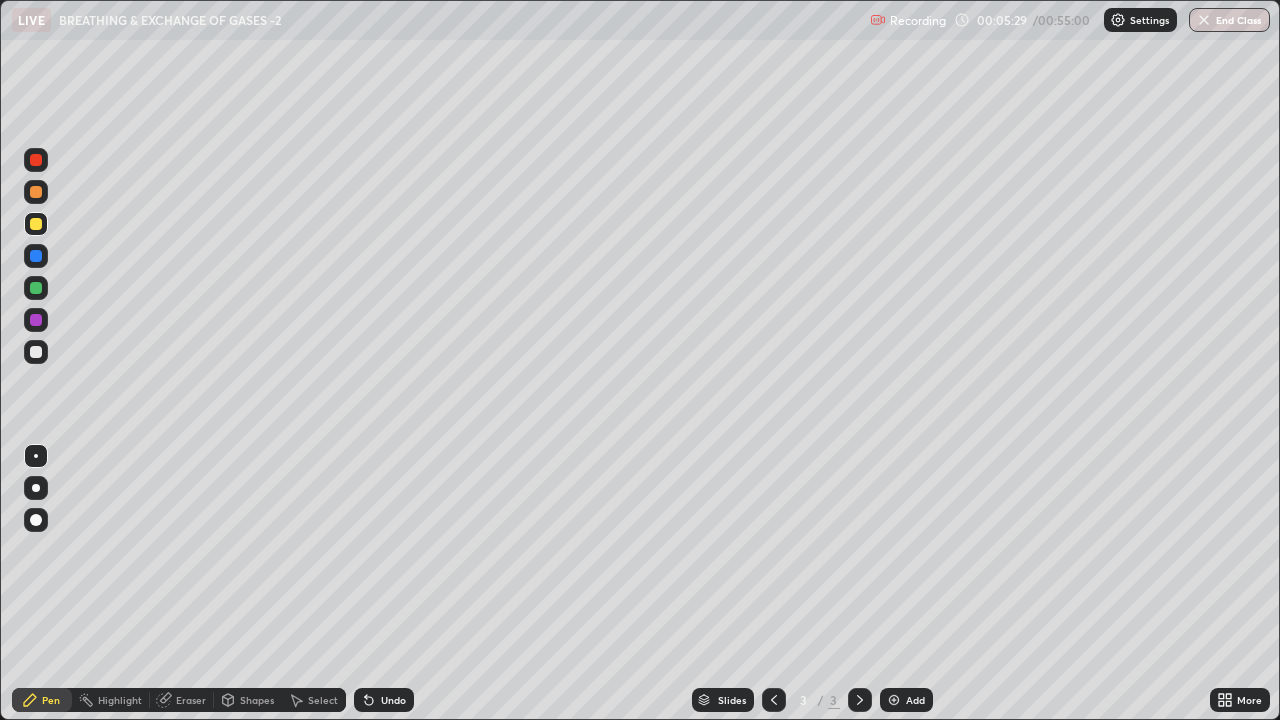 click 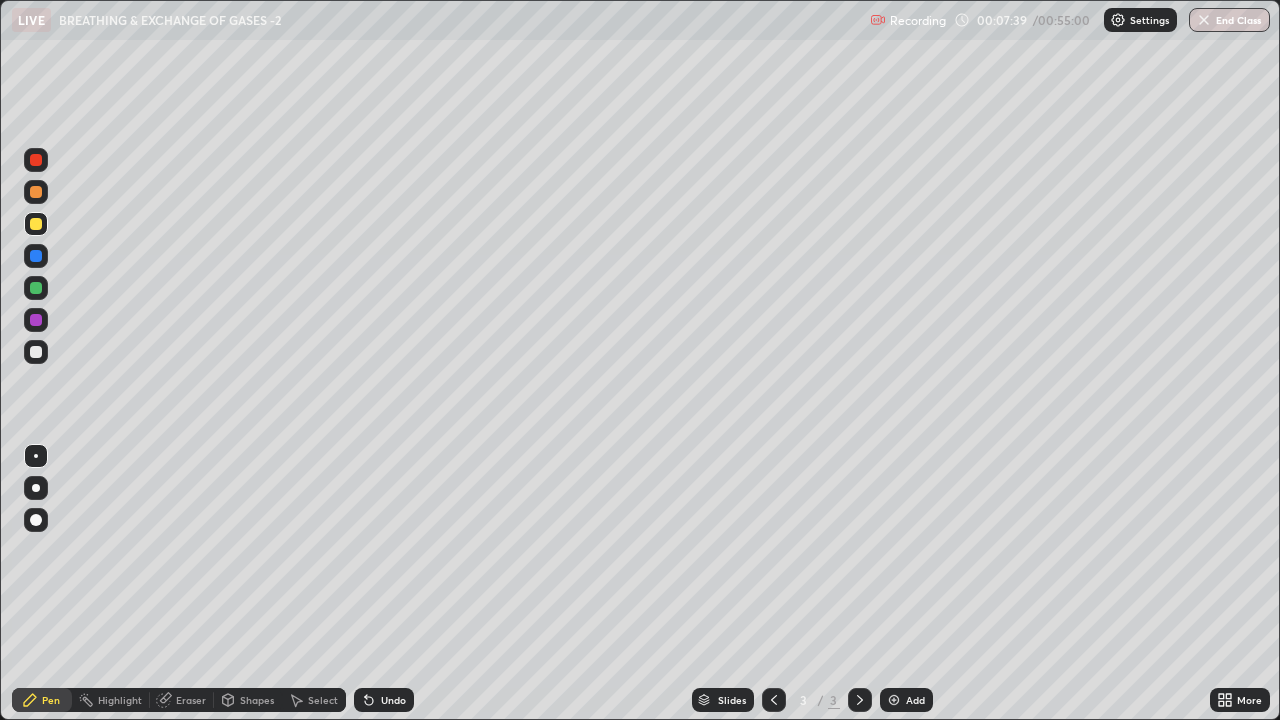click at bounding box center (894, 700) 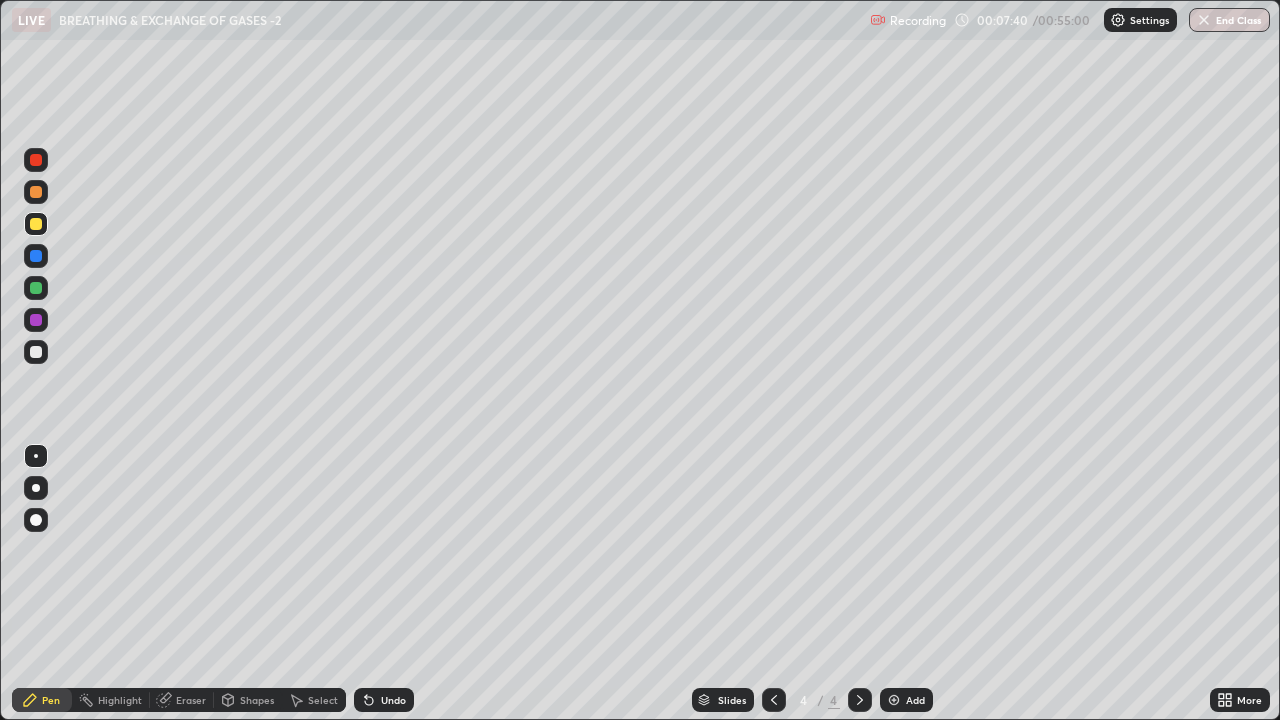 click on "Shapes" at bounding box center [257, 700] 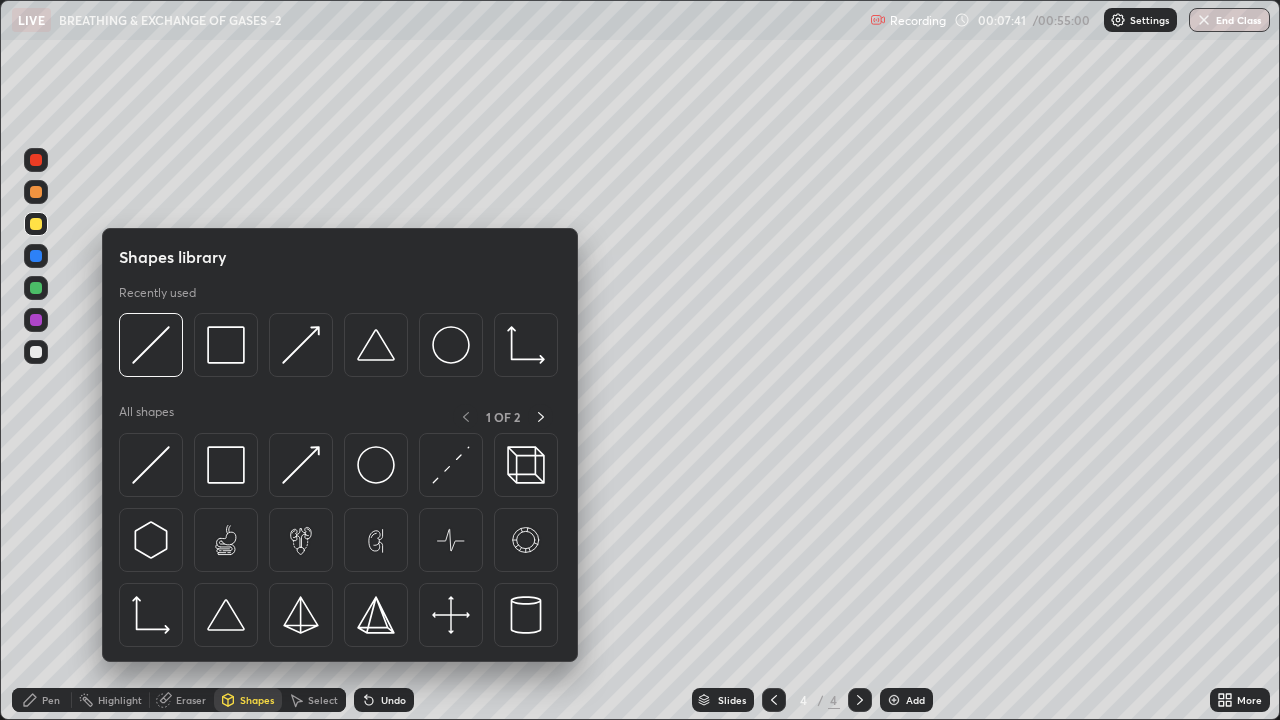 click on "Shapes" at bounding box center (257, 700) 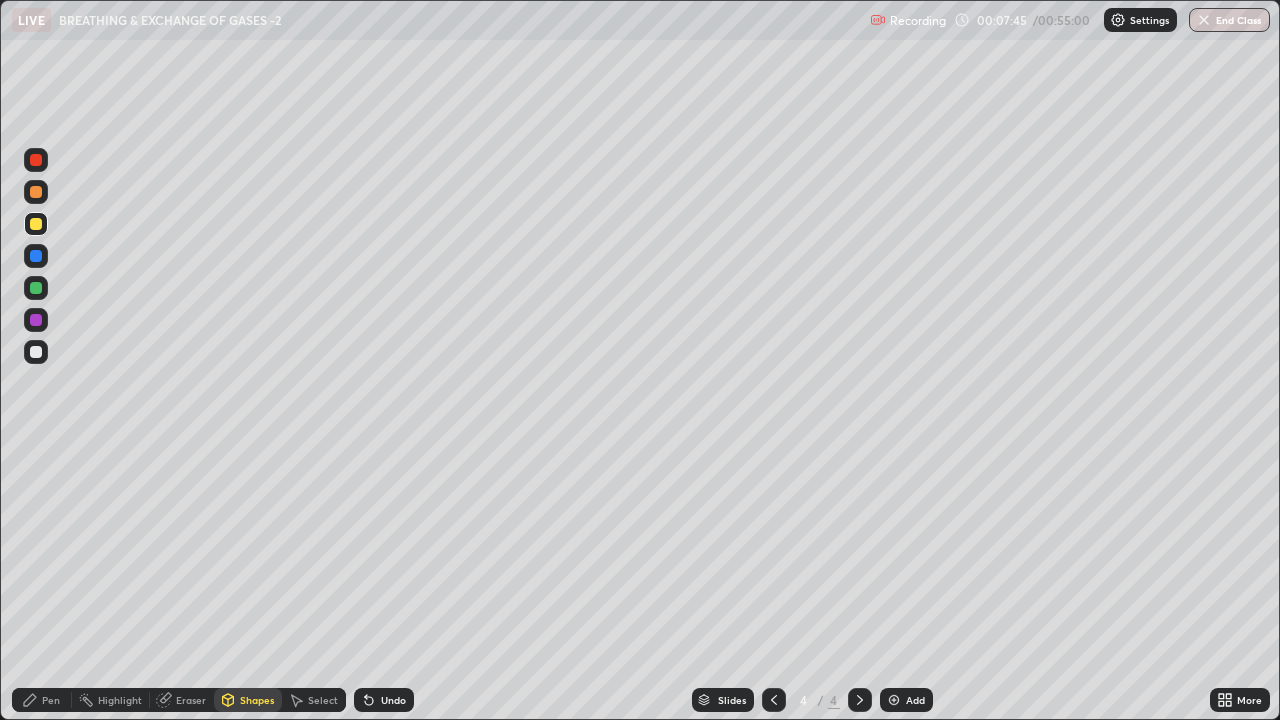 click 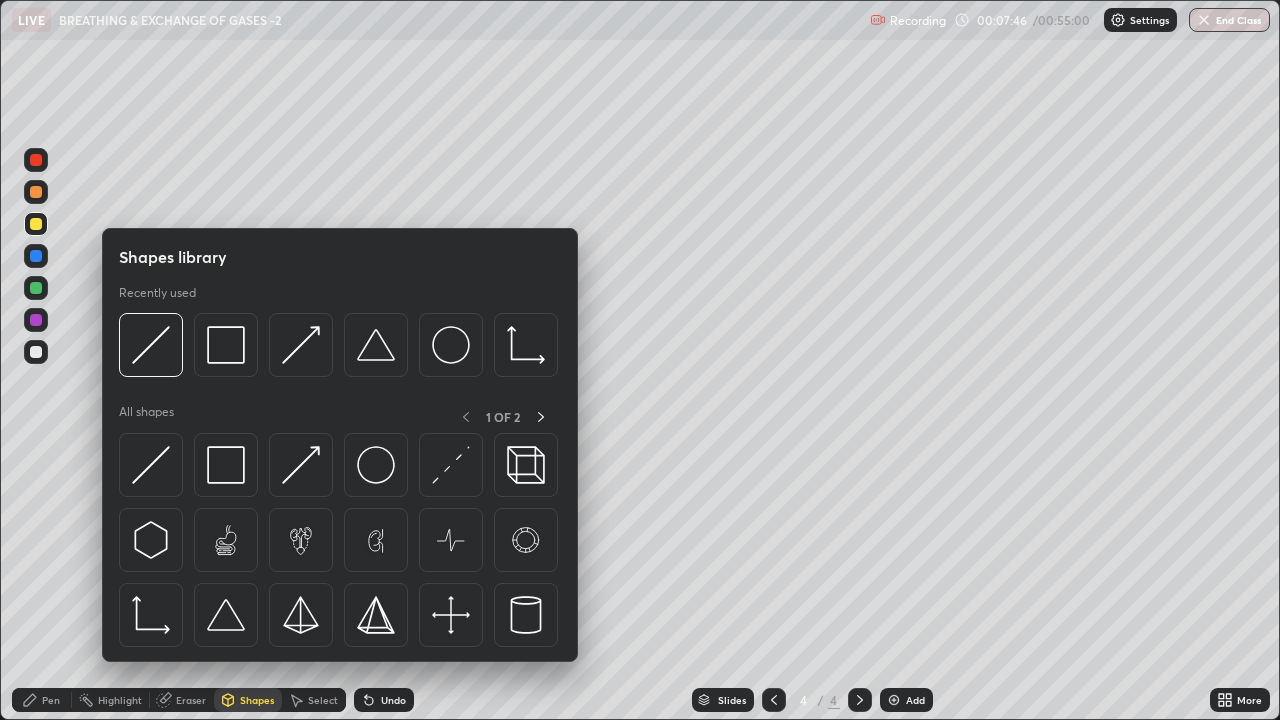click 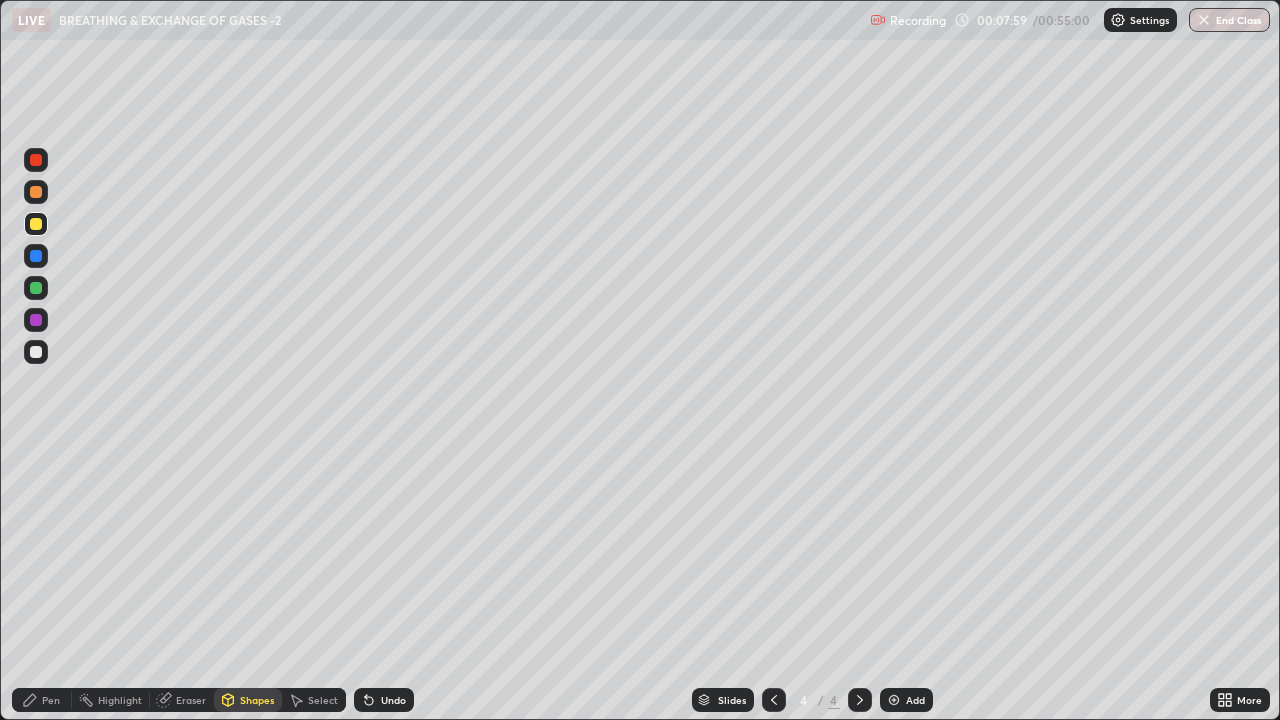 click on "Shapes" at bounding box center (257, 700) 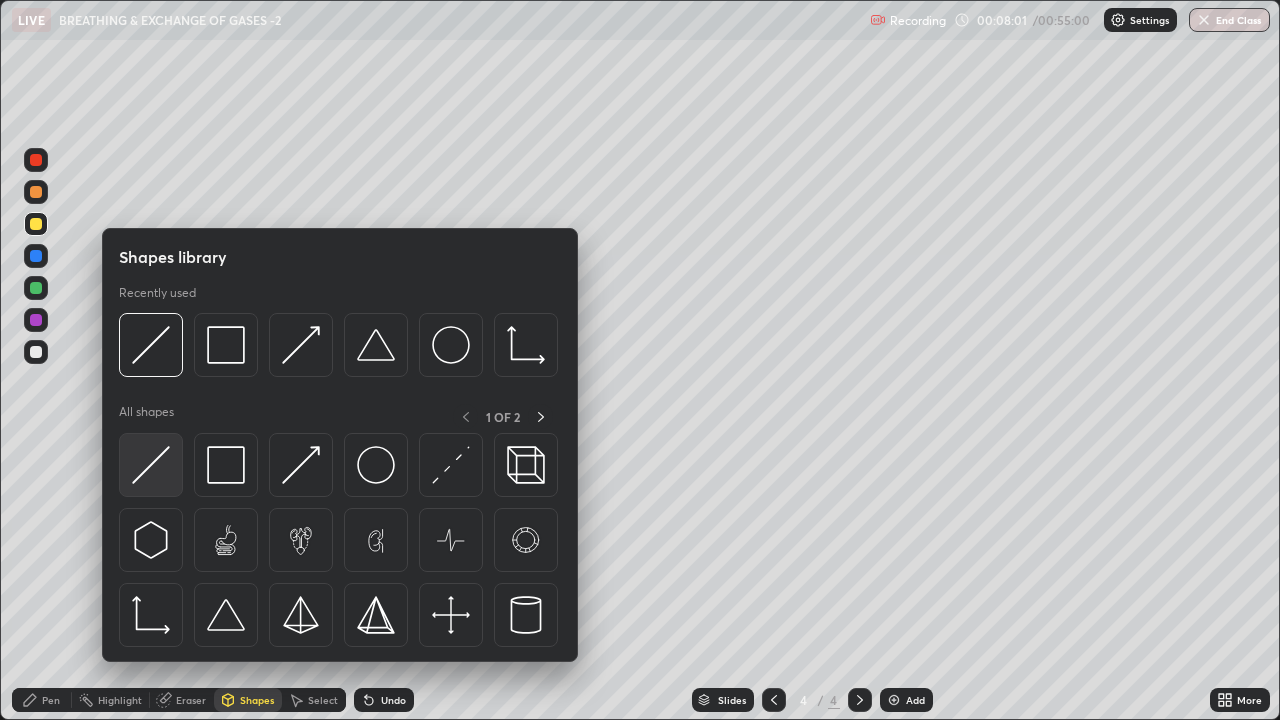 click at bounding box center (151, 465) 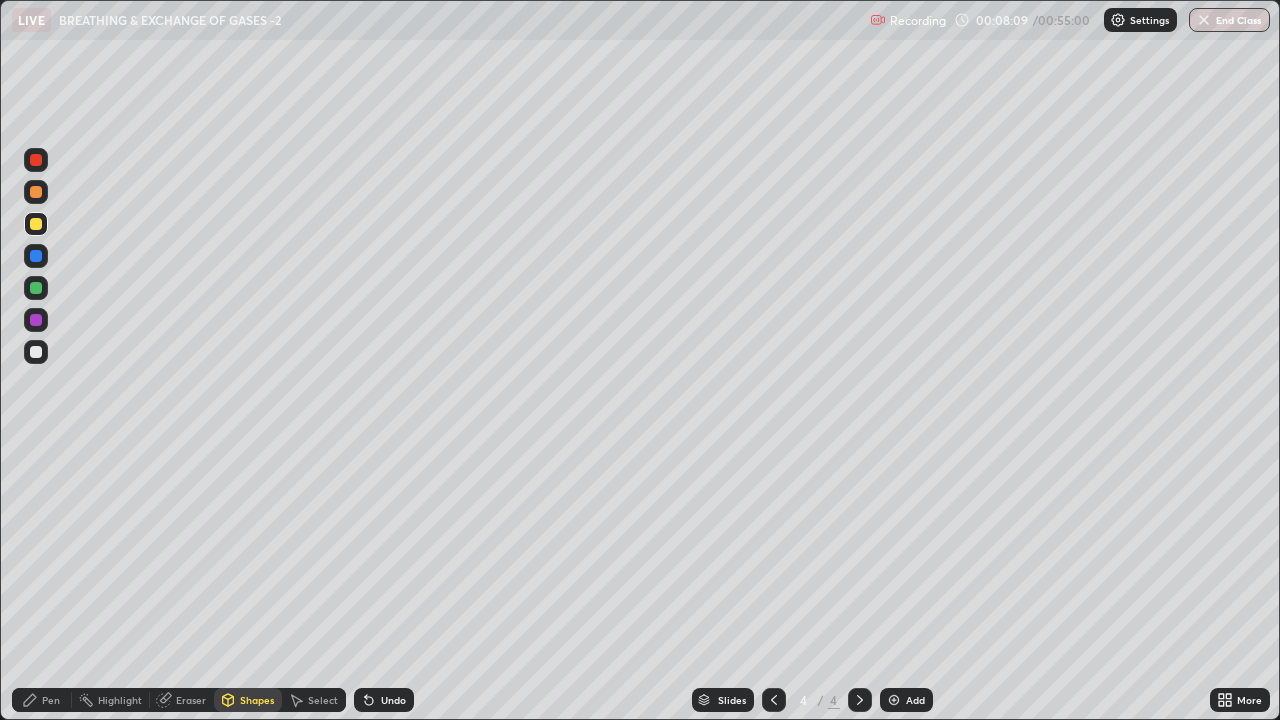 click on "Pen" at bounding box center (42, 700) 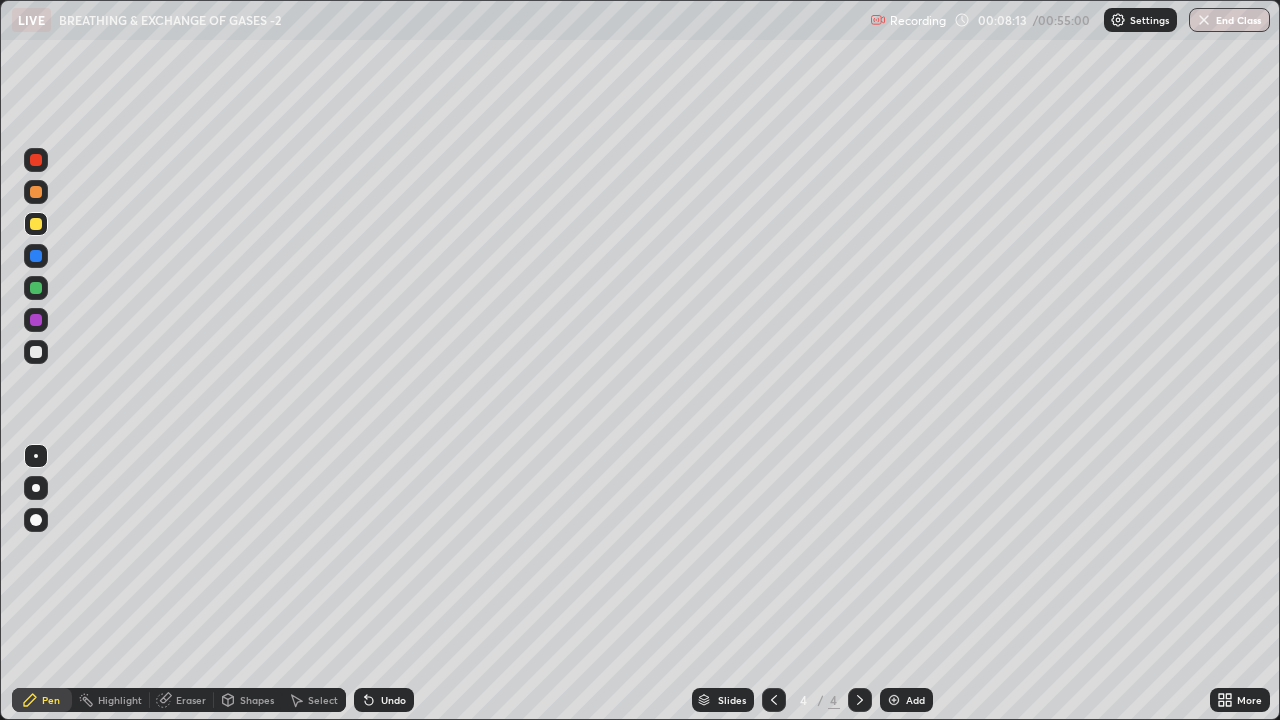 click on "Shapes" at bounding box center (257, 700) 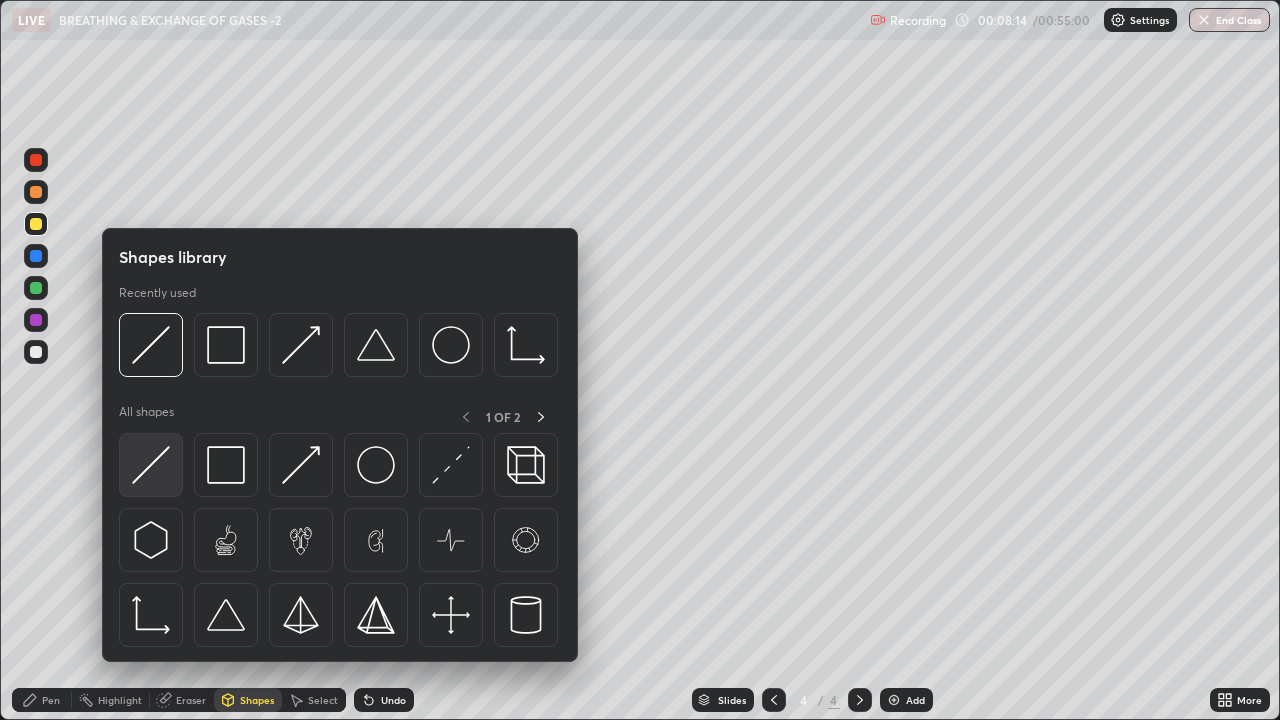 click at bounding box center [151, 465] 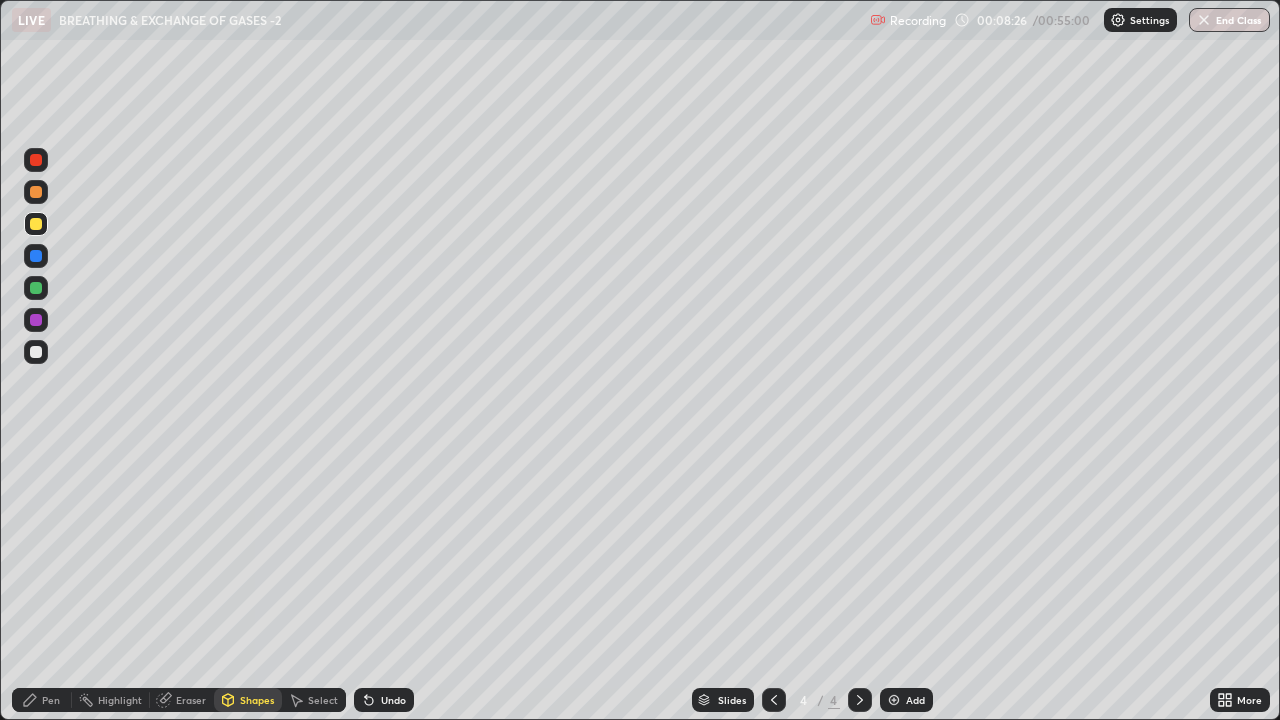 click on "Pen" at bounding box center [51, 700] 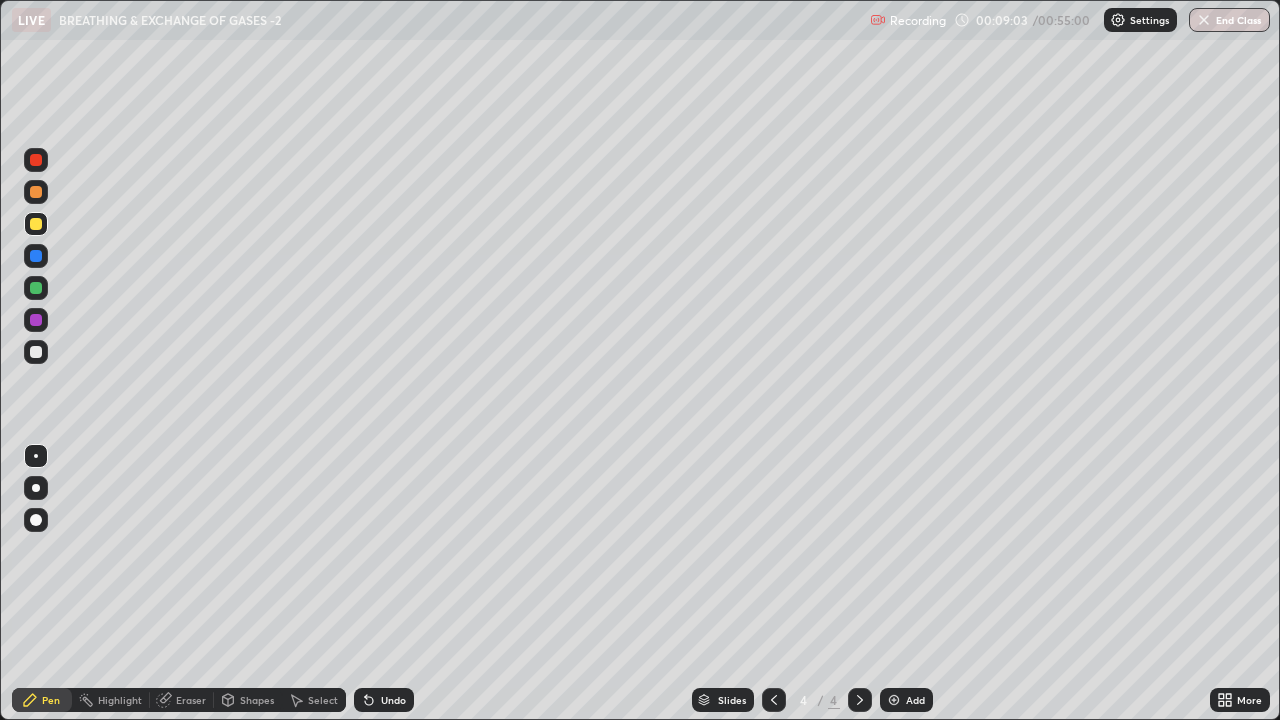 click at bounding box center [36, 352] 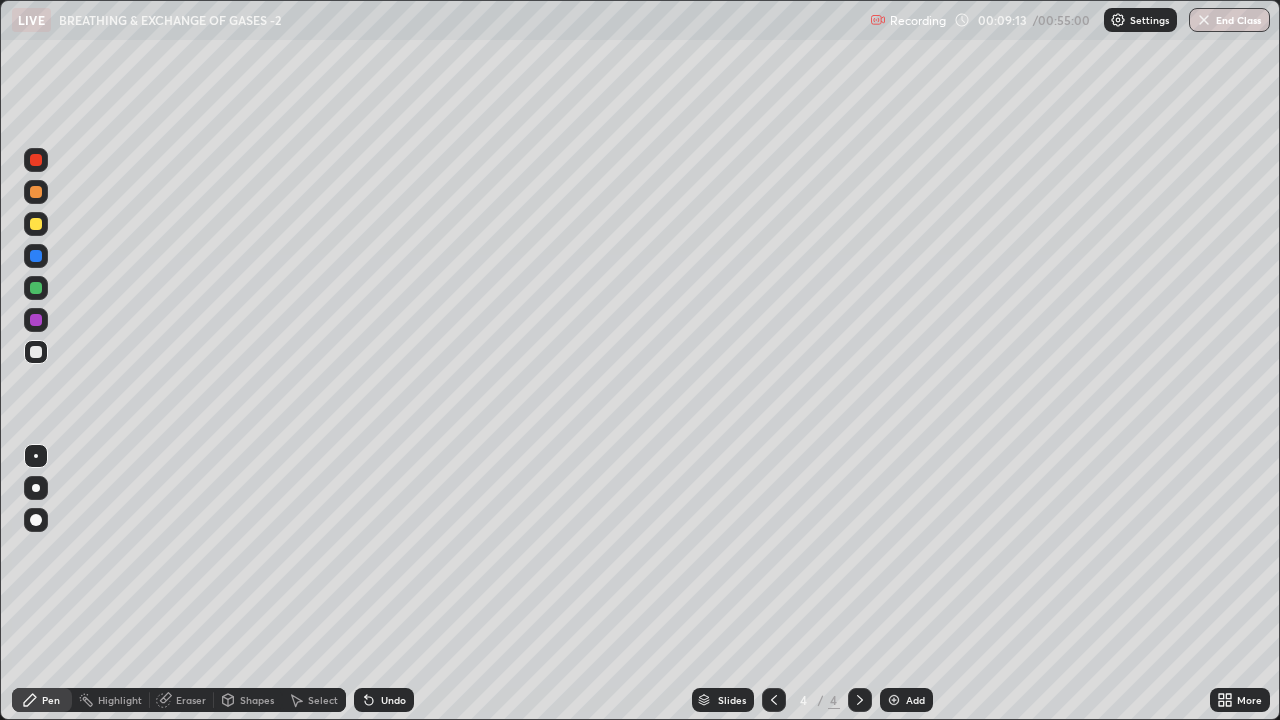 click at bounding box center (36, 224) 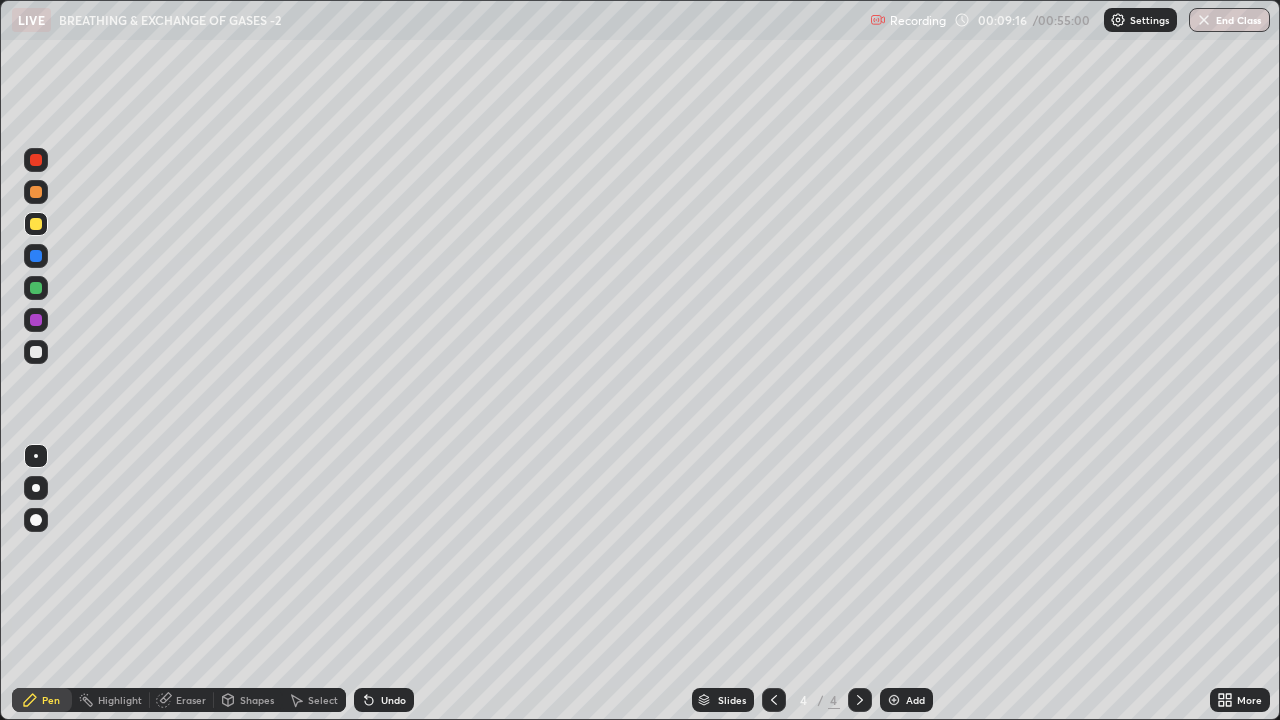 click at bounding box center (36, 352) 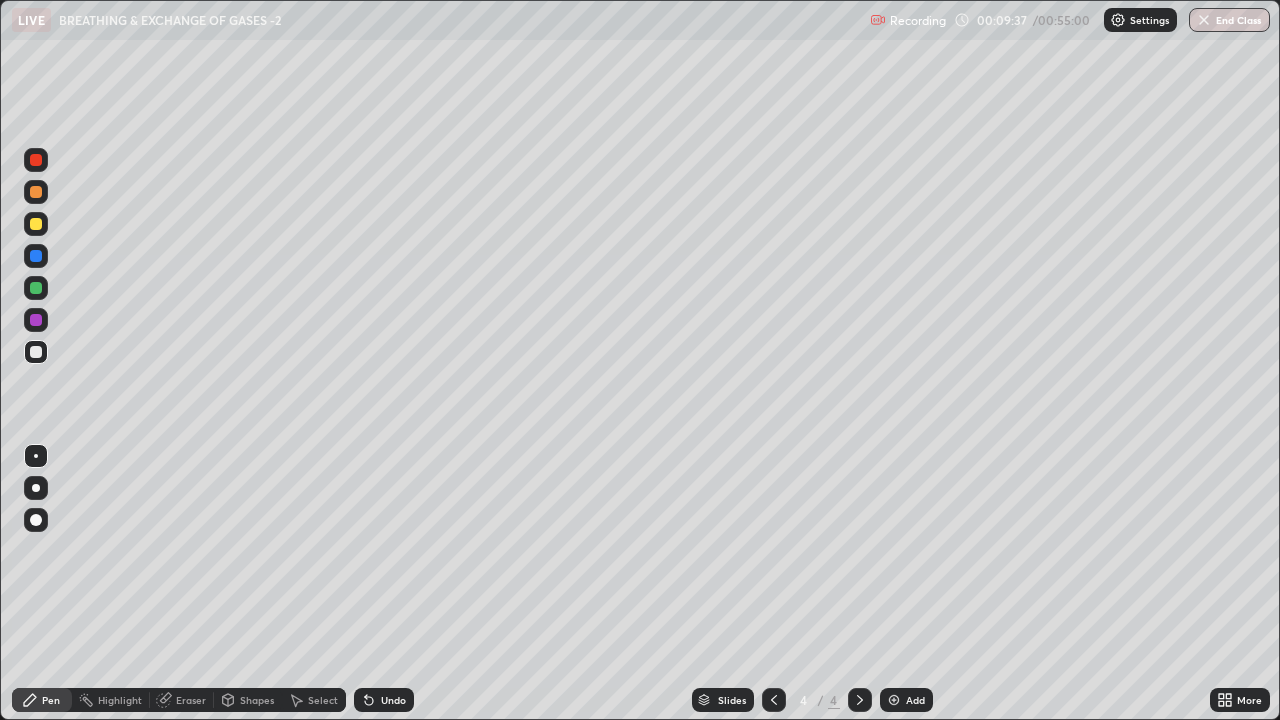 click at bounding box center [36, 352] 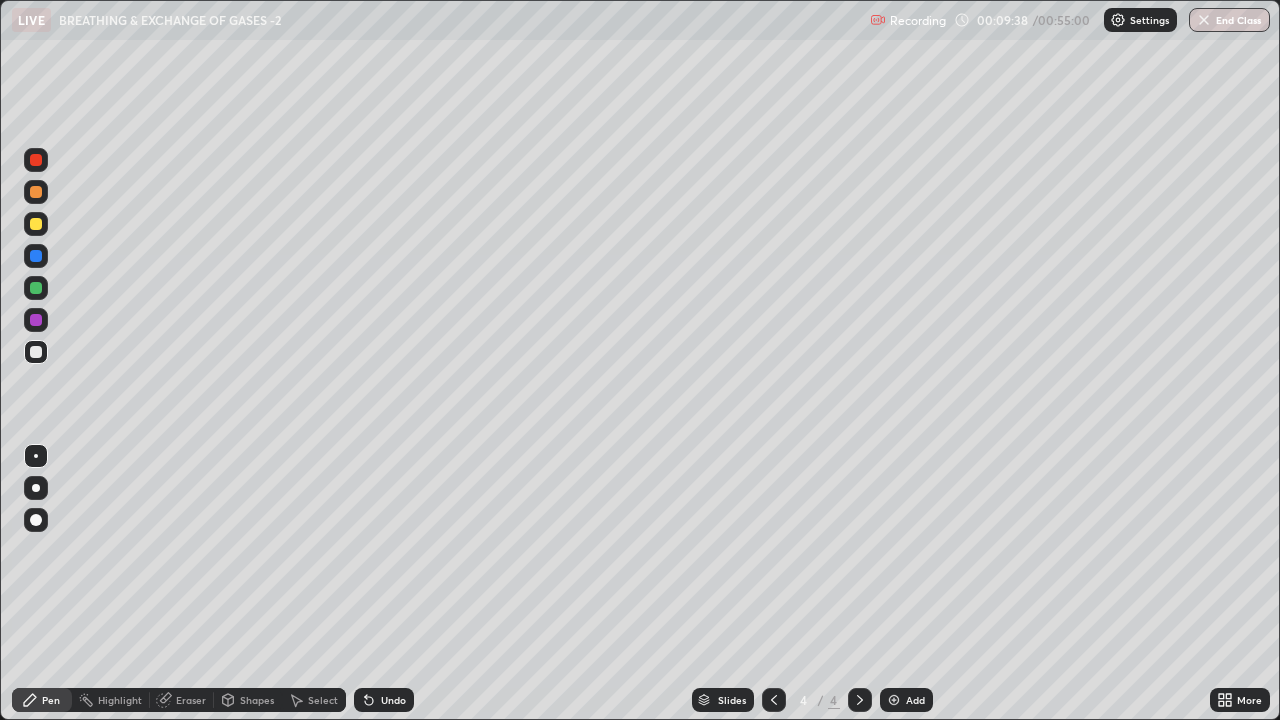 click at bounding box center (36, 224) 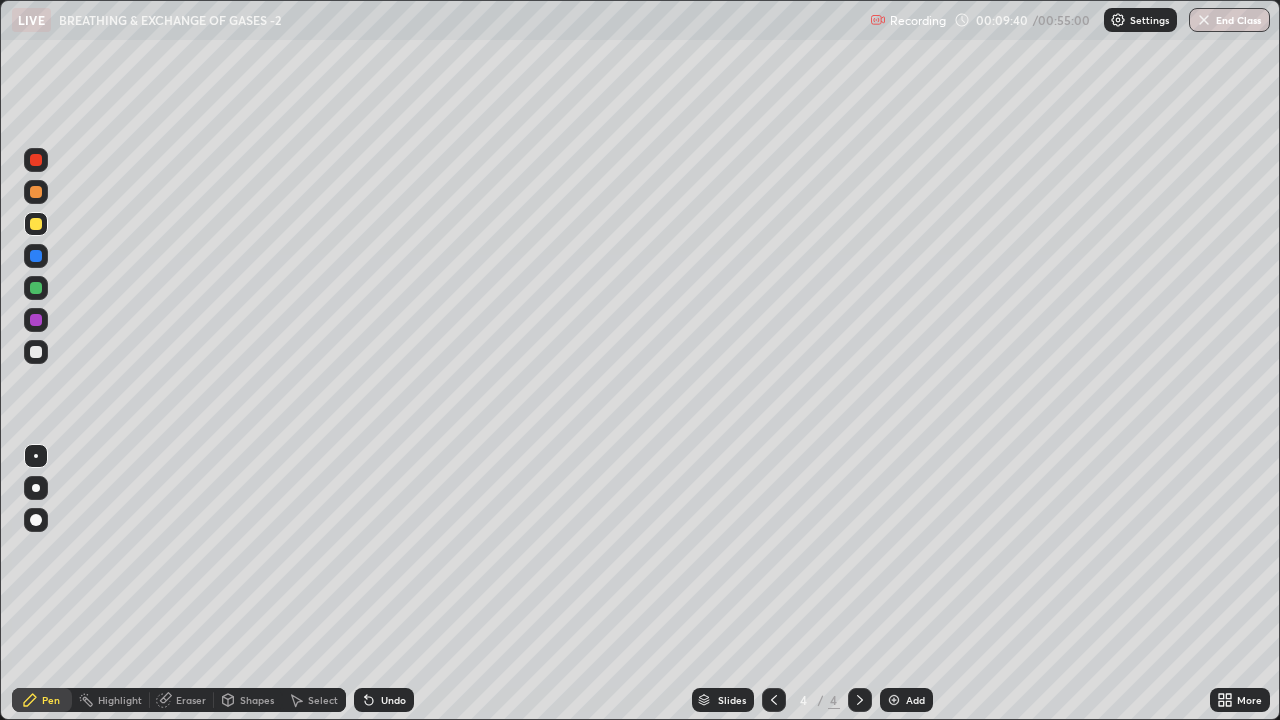 click at bounding box center (36, 192) 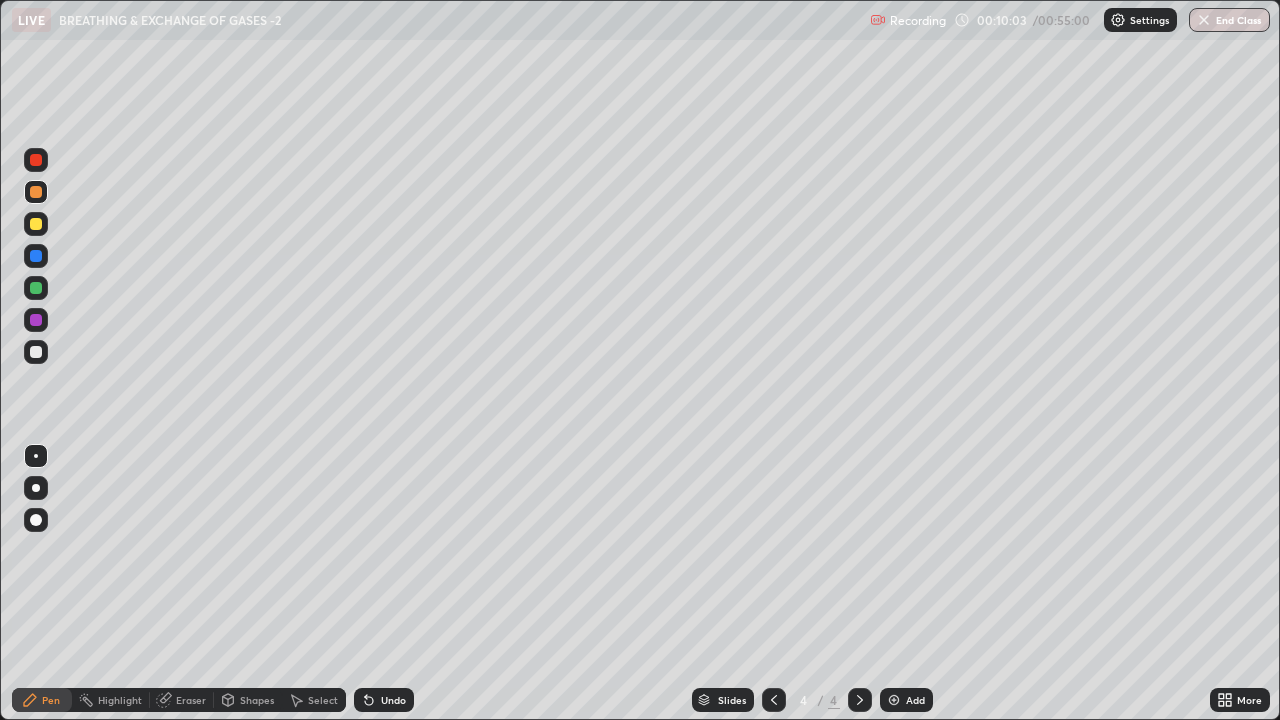 click at bounding box center (36, 224) 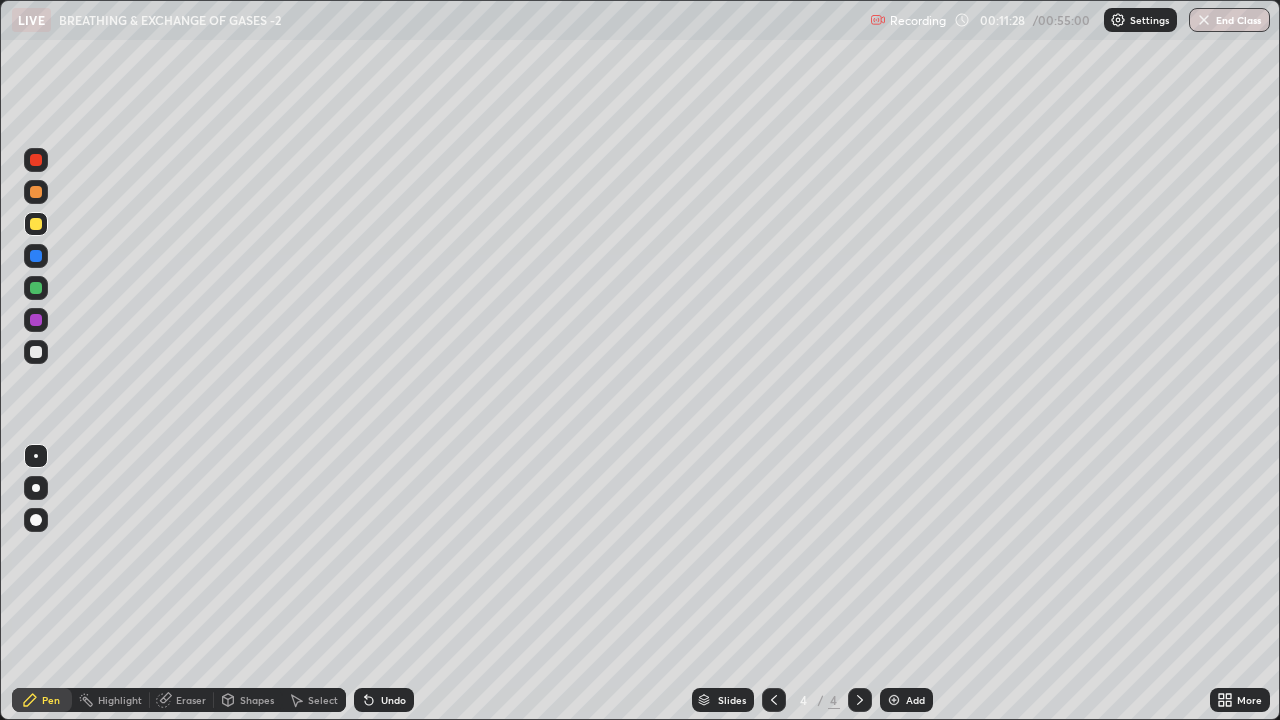 click at bounding box center [36, 288] 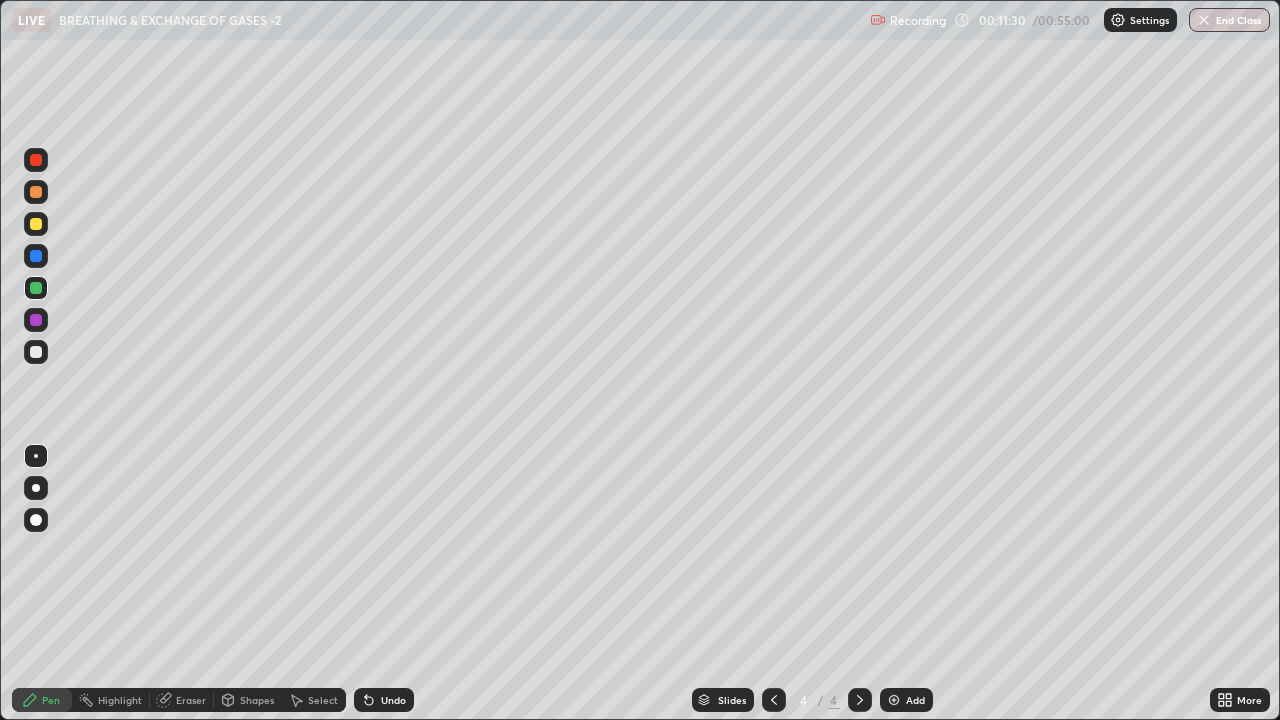 click at bounding box center [36, 352] 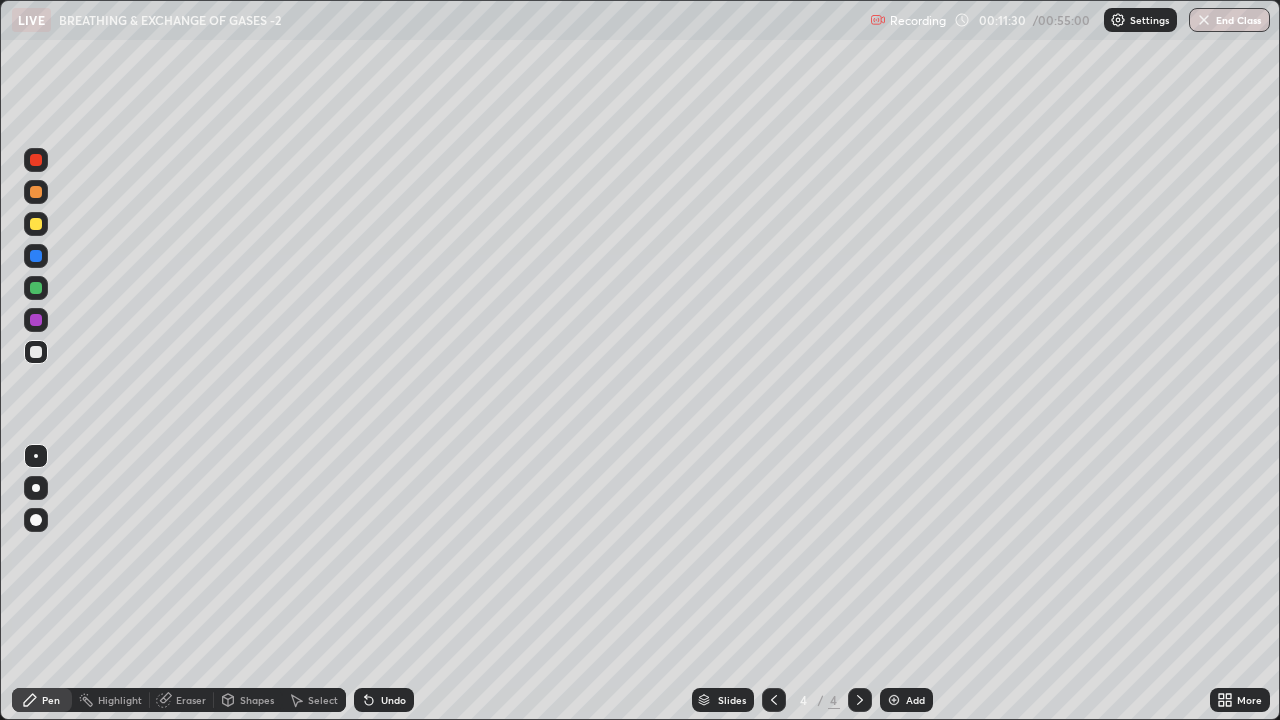 click at bounding box center (36, 520) 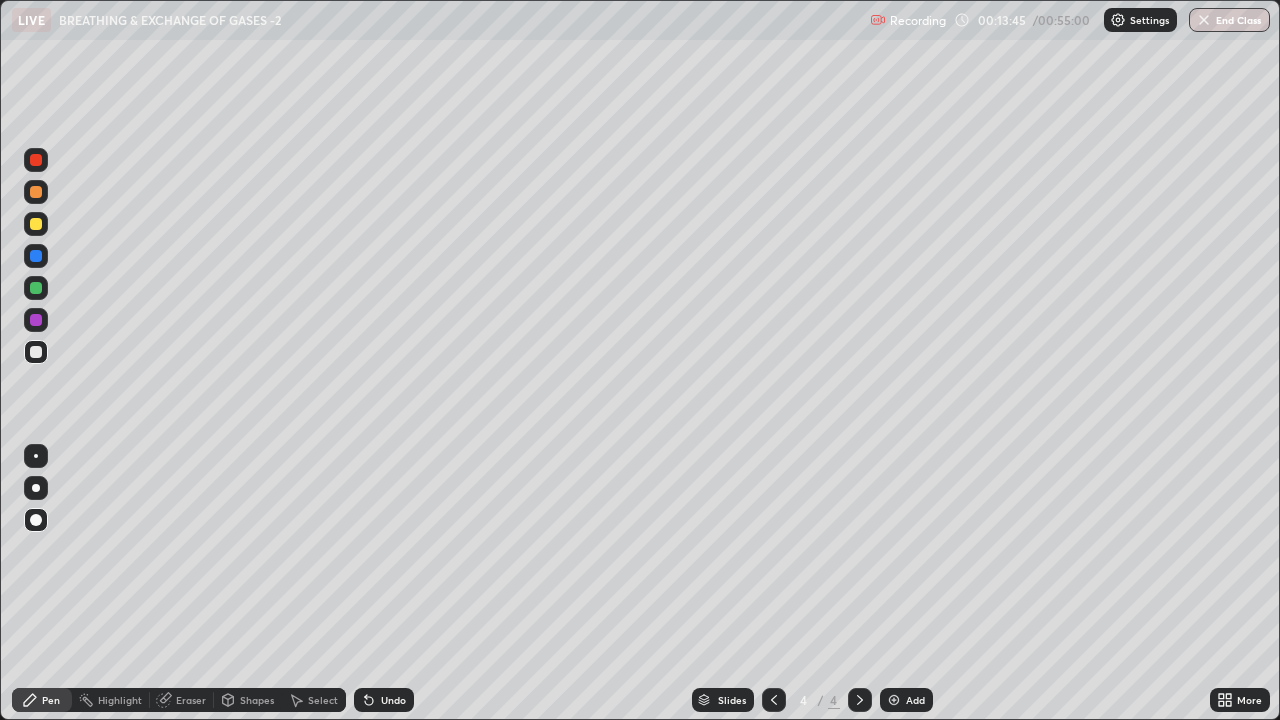 click on "Pen" at bounding box center [51, 700] 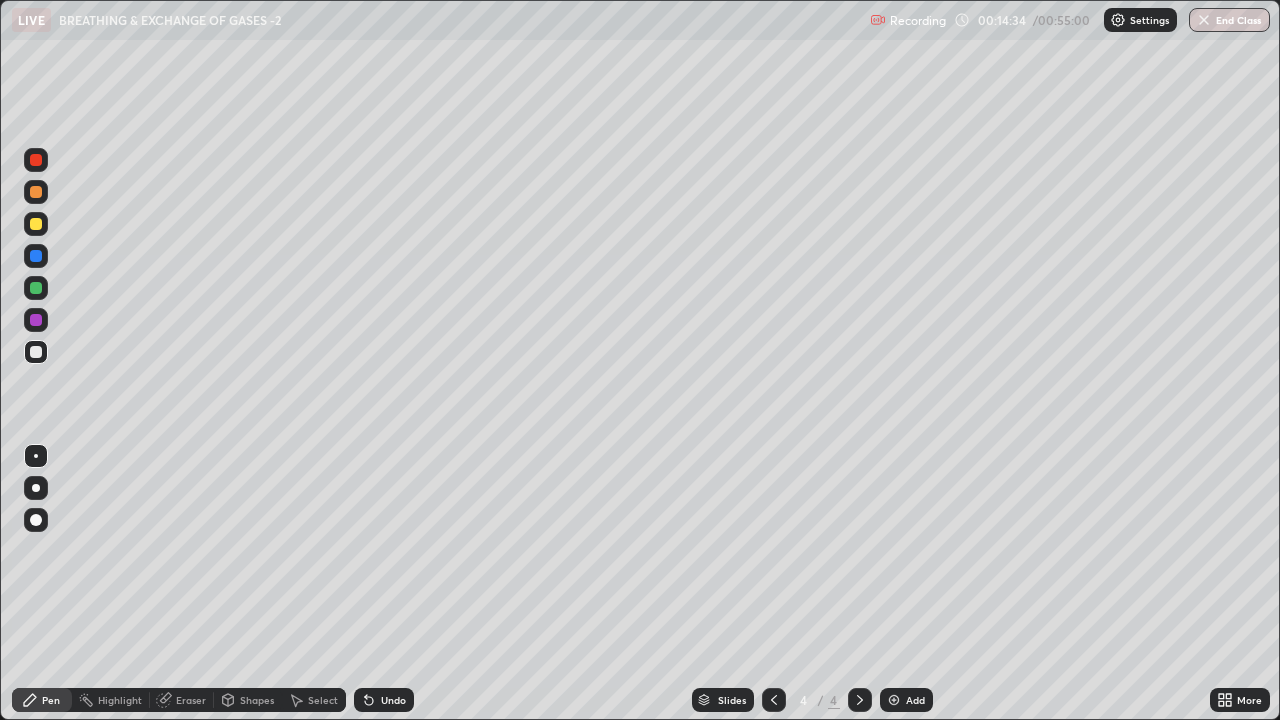 click on "Shapes" at bounding box center [257, 700] 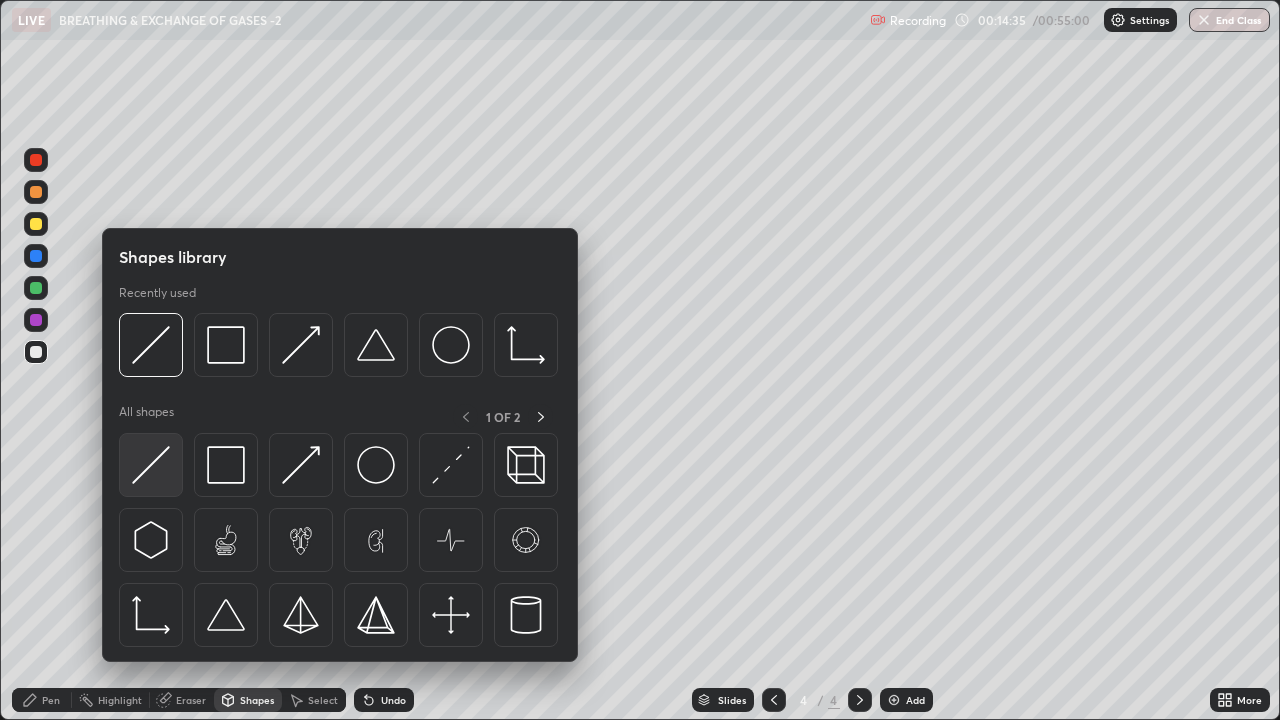 click at bounding box center [151, 465] 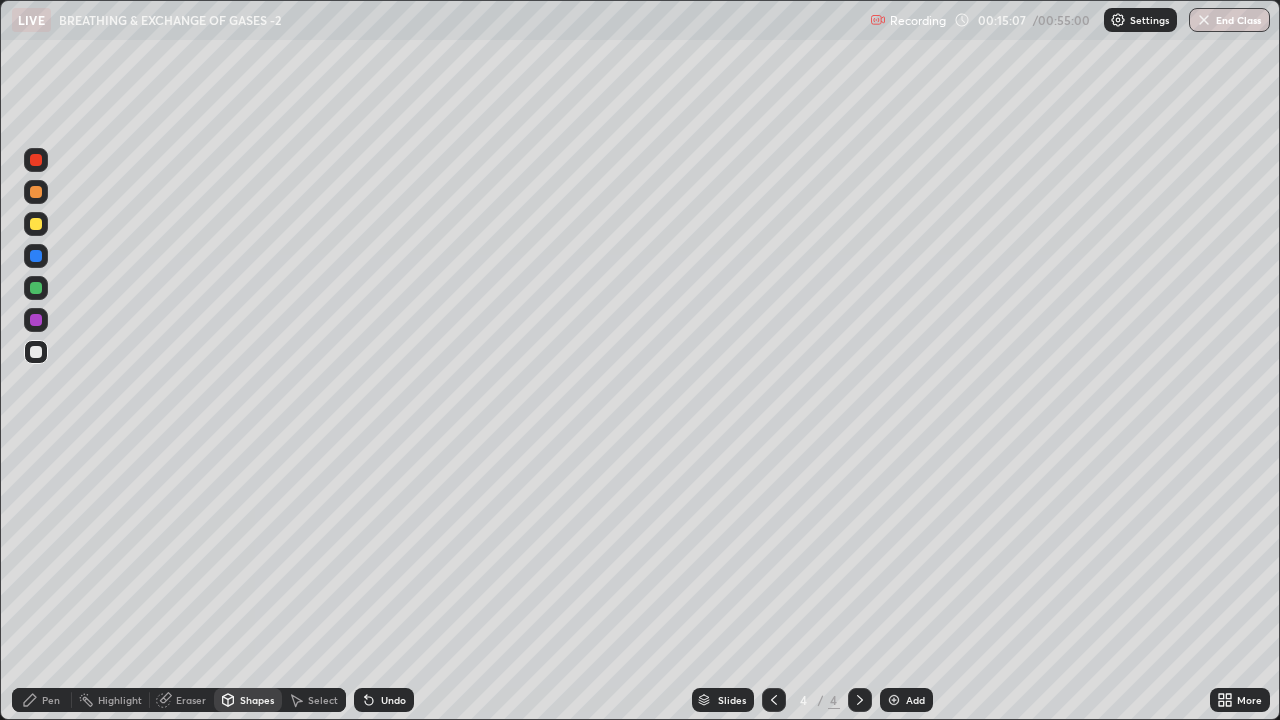 click at bounding box center [36, 352] 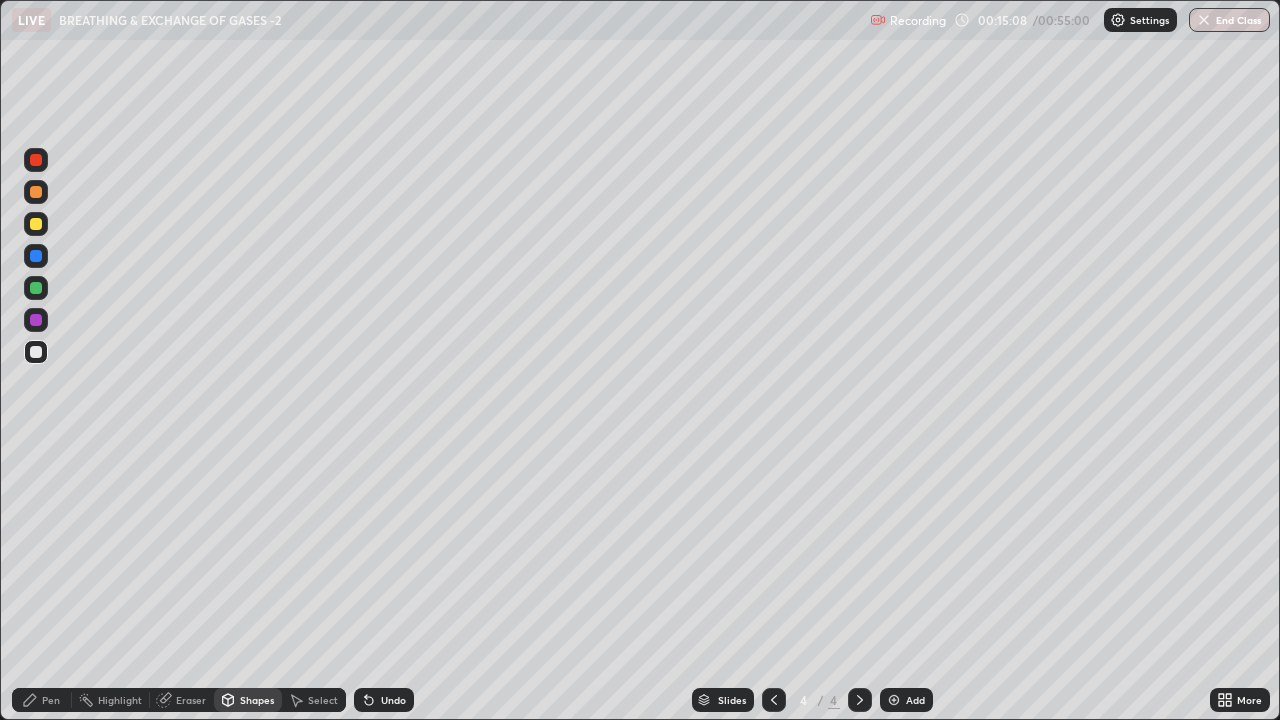 click at bounding box center (36, 224) 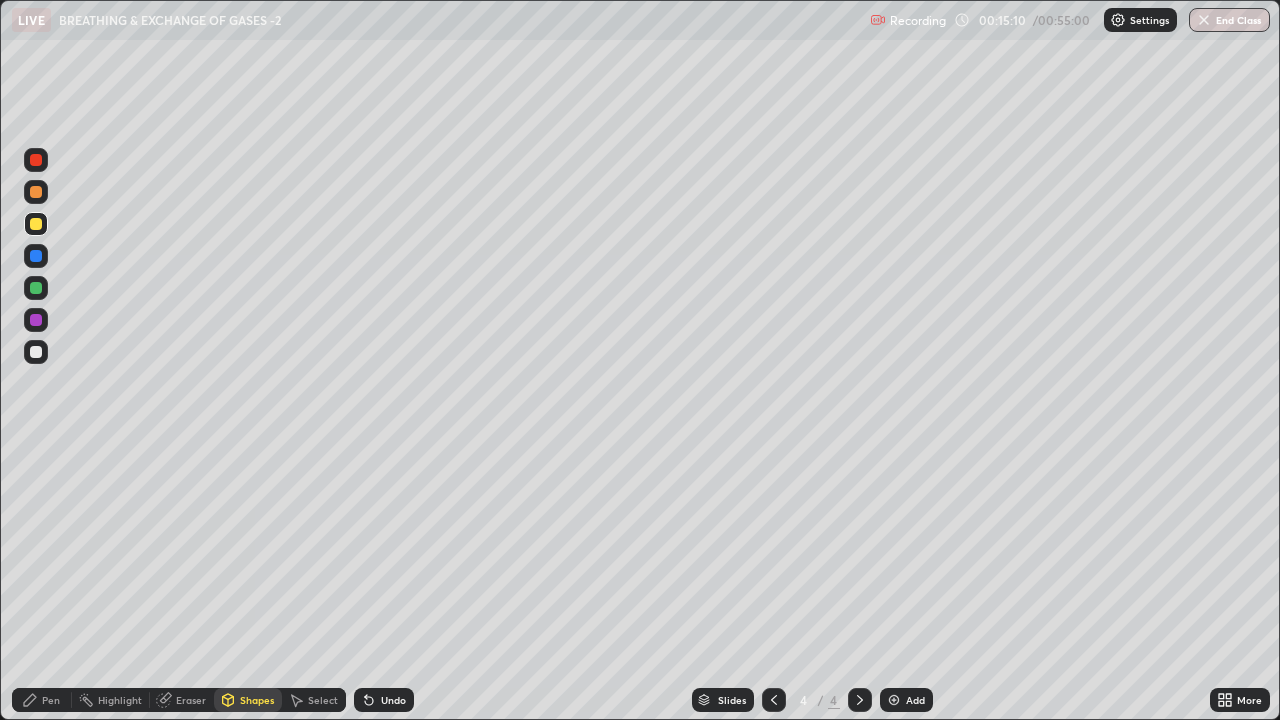 click on "Pen" at bounding box center (51, 700) 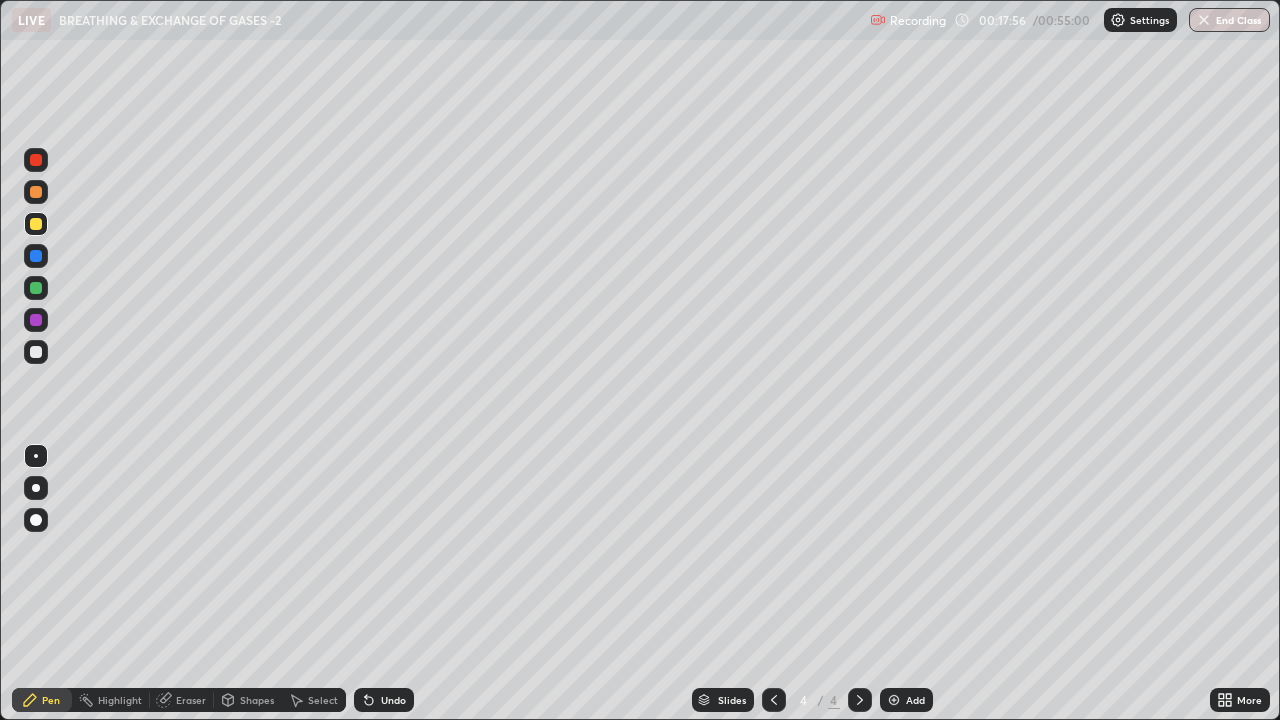 click at bounding box center [894, 700] 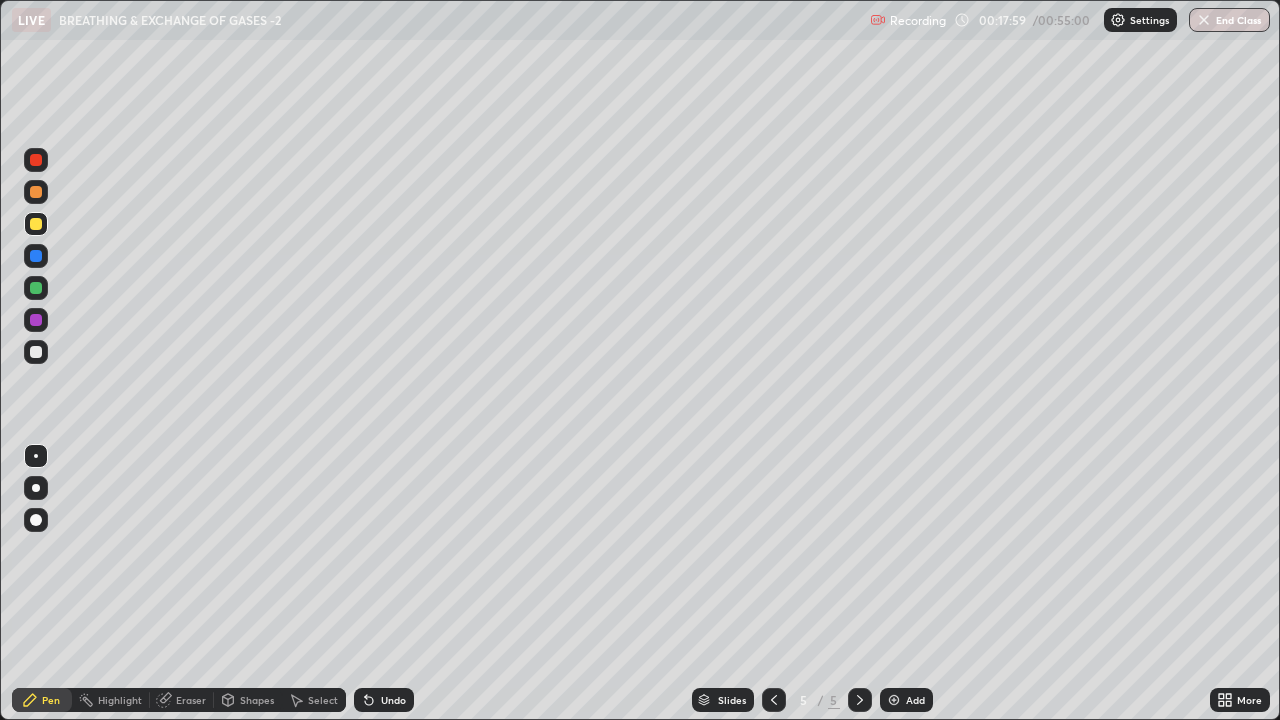 click at bounding box center (36, 320) 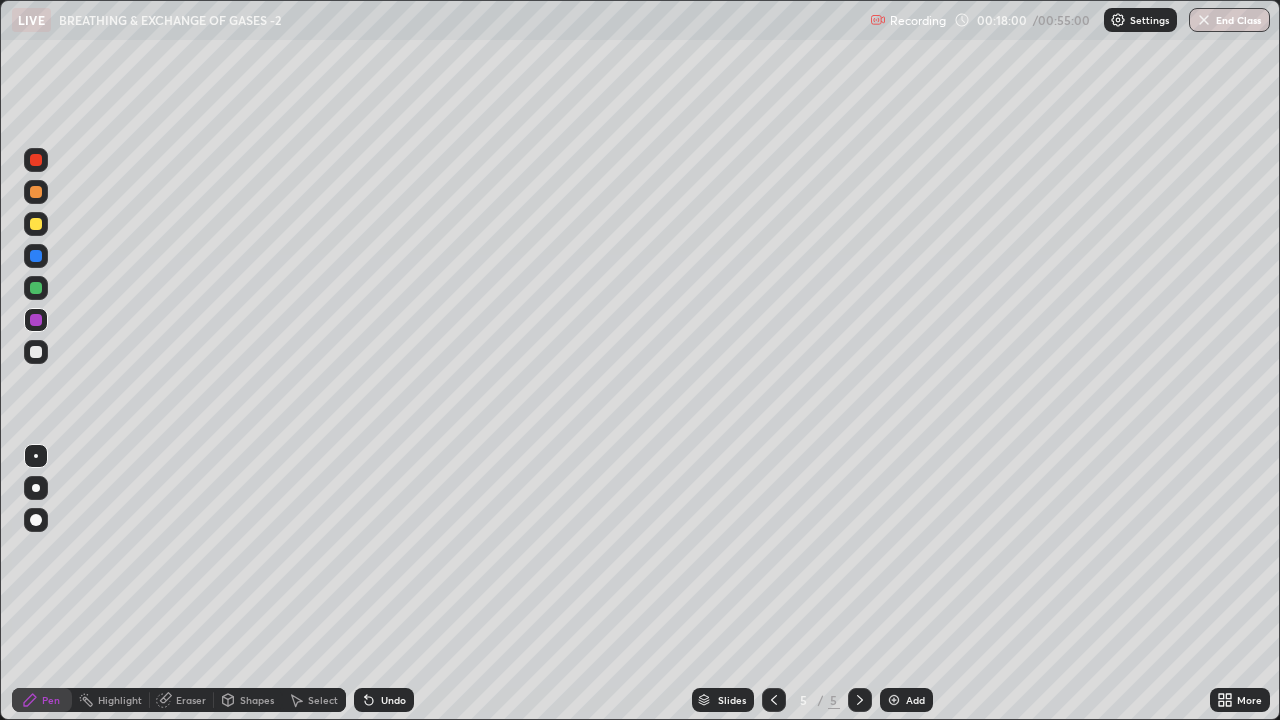 click at bounding box center (36, 224) 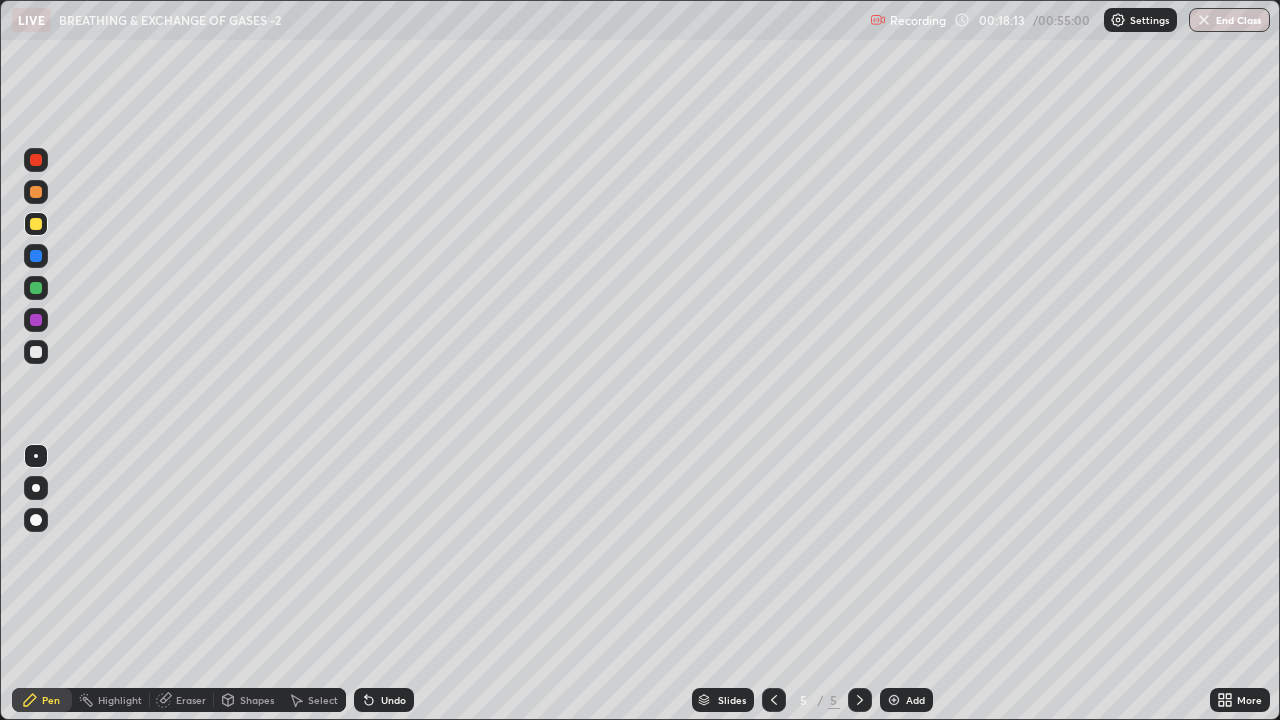 click at bounding box center [36, 352] 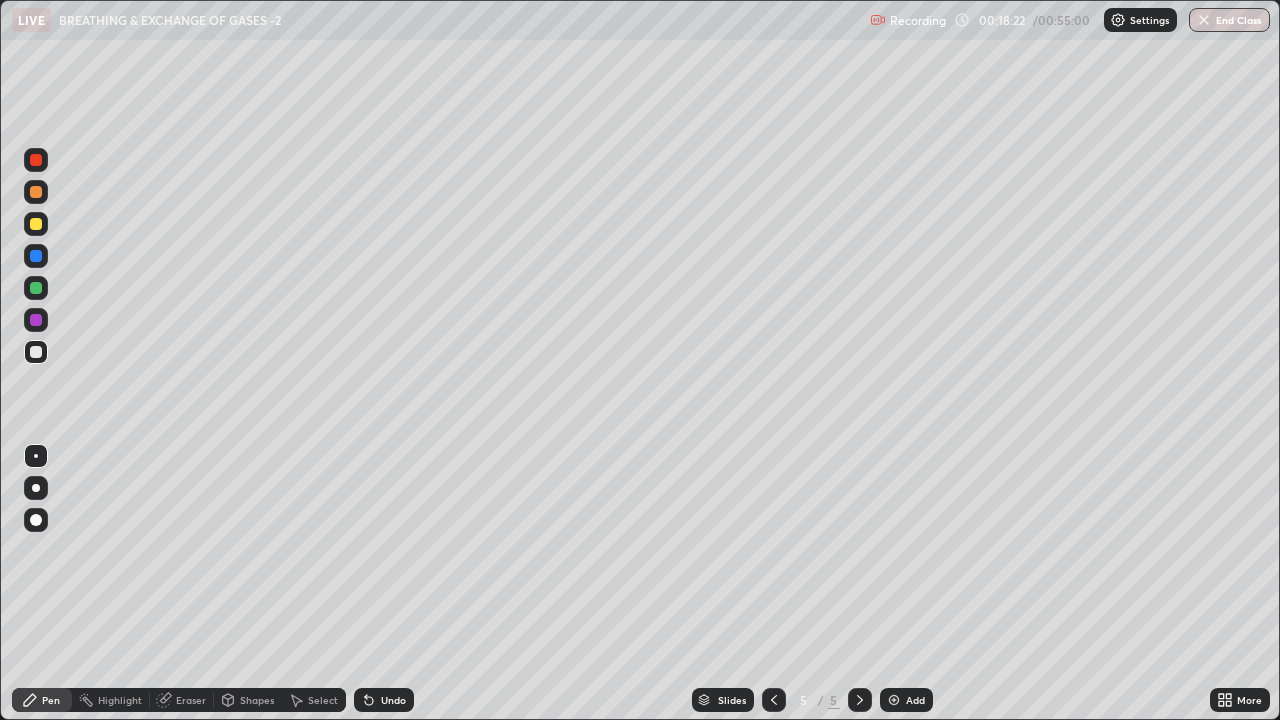 click at bounding box center [36, 192] 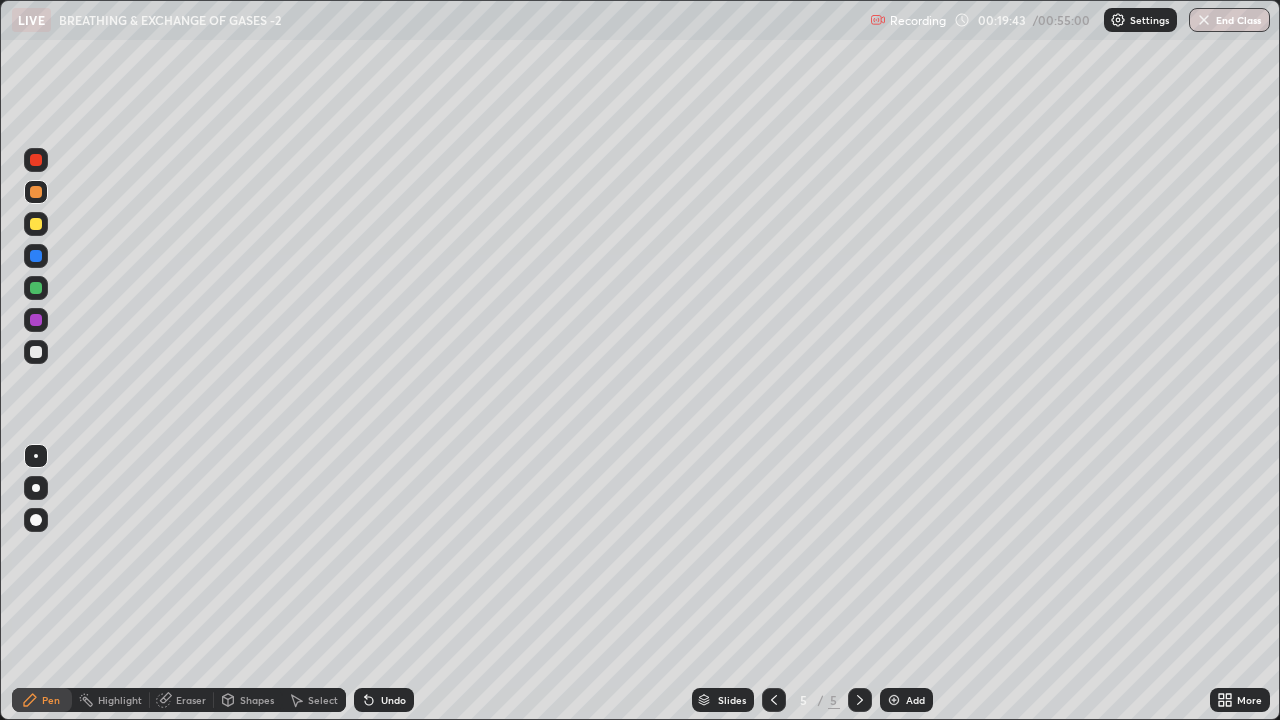 click at bounding box center (36, 224) 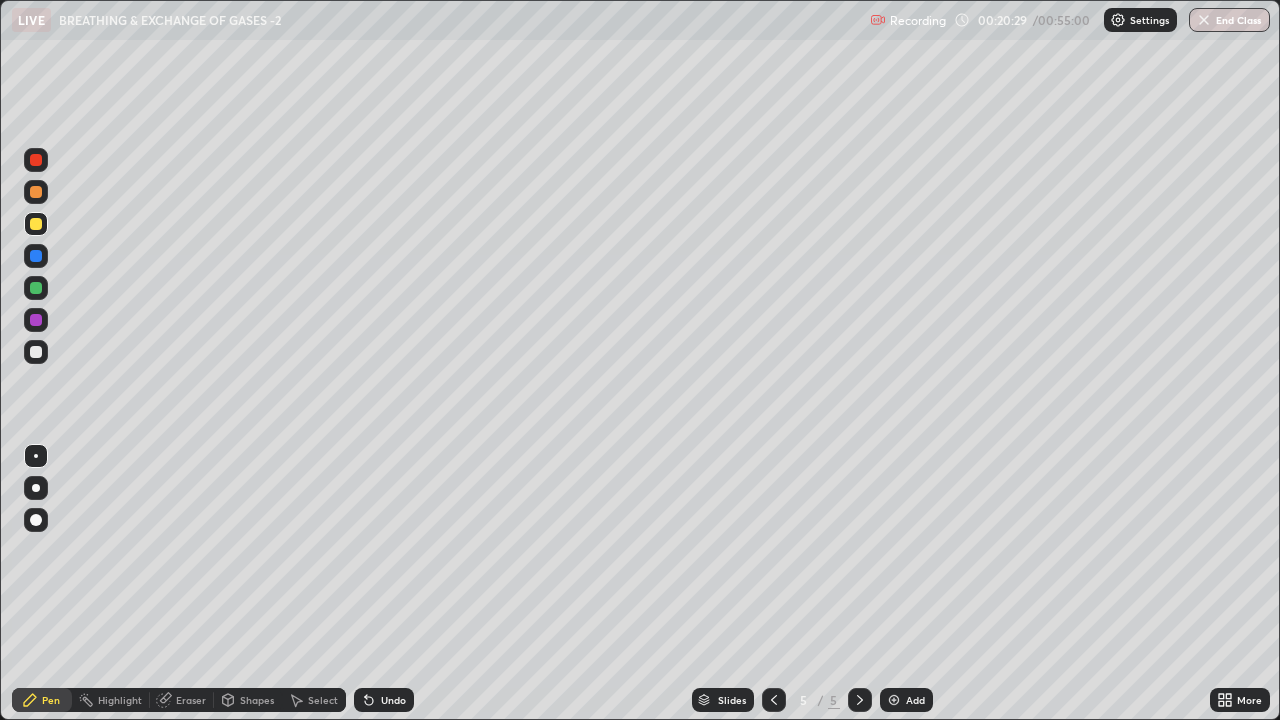 click at bounding box center (36, 256) 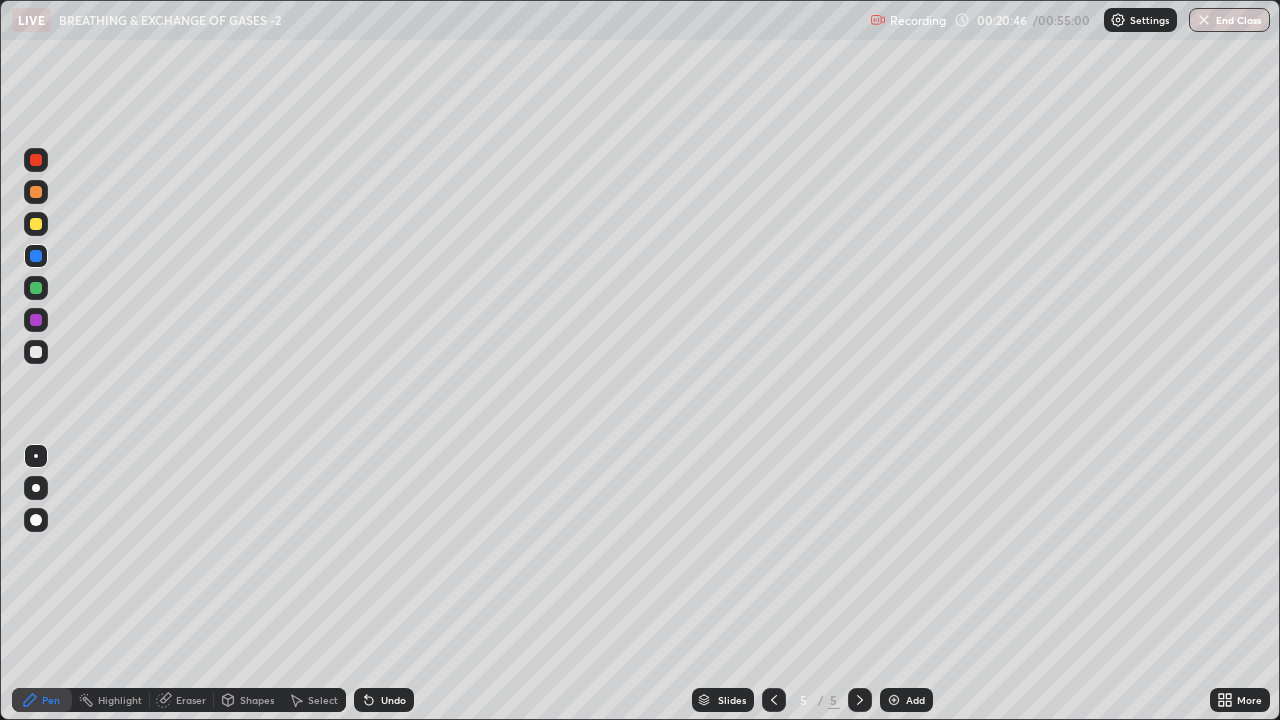 click on "Highlight" at bounding box center [111, 700] 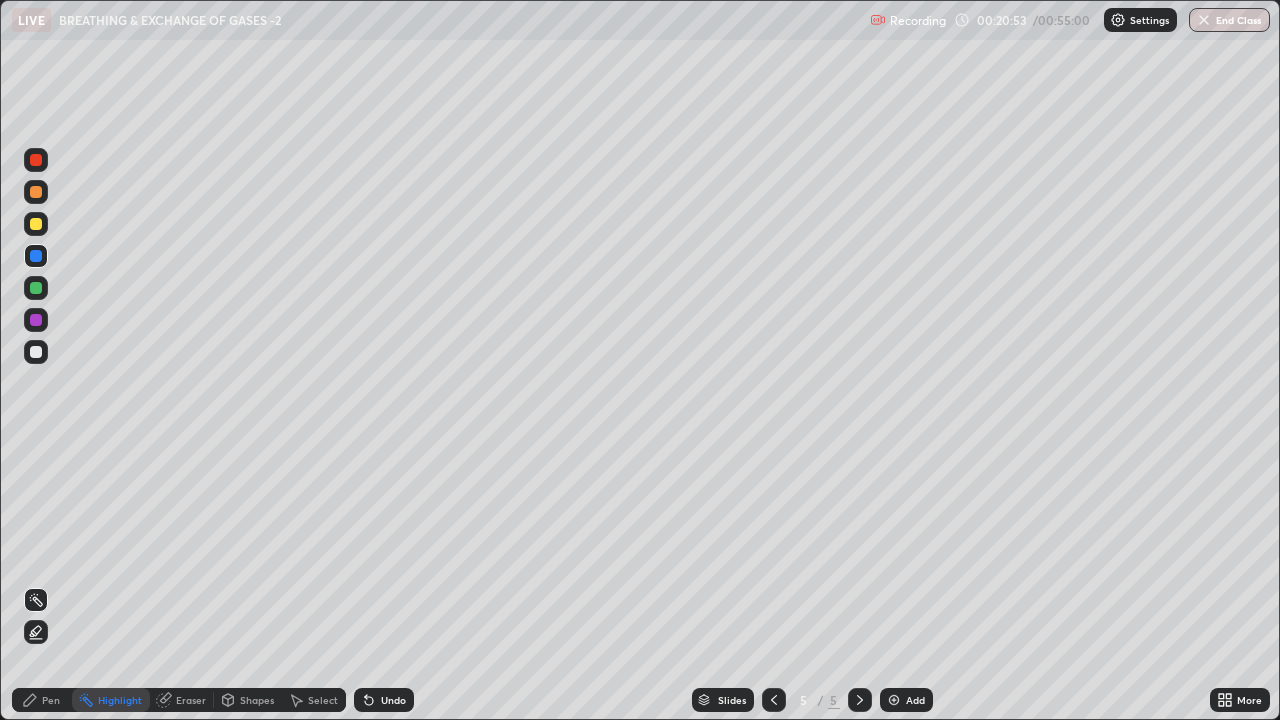 click at bounding box center (36, 224) 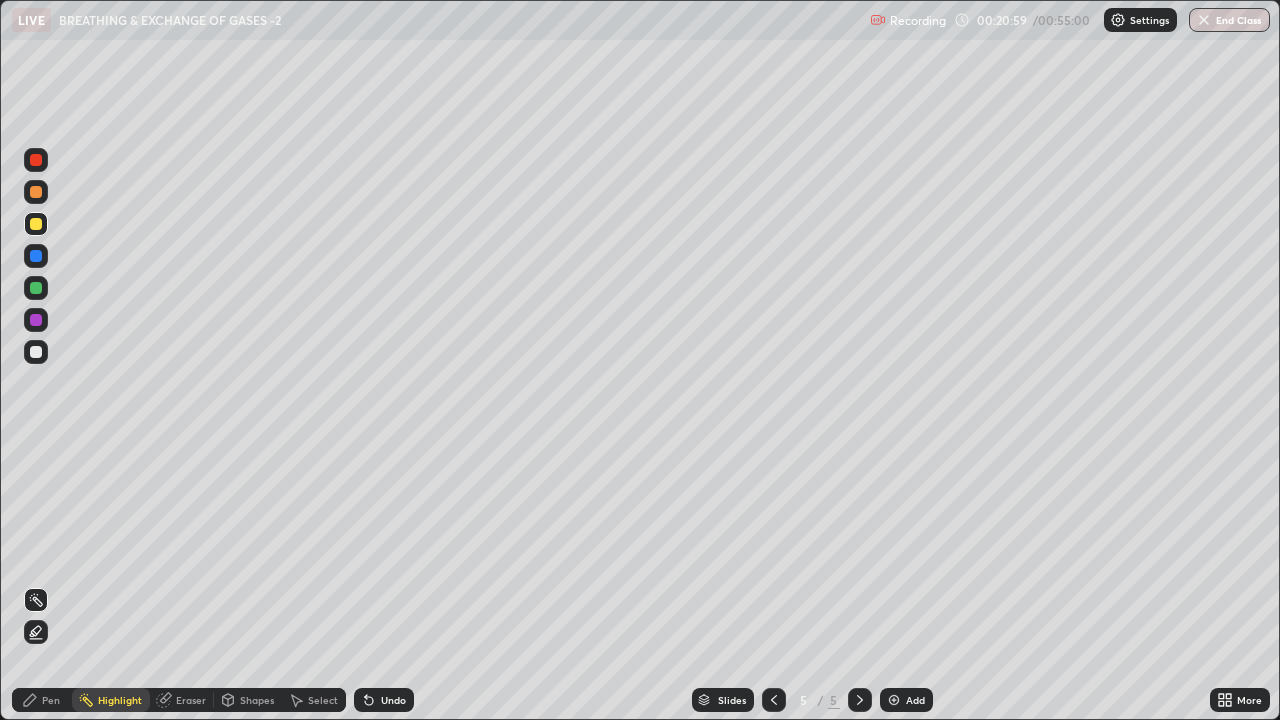 click 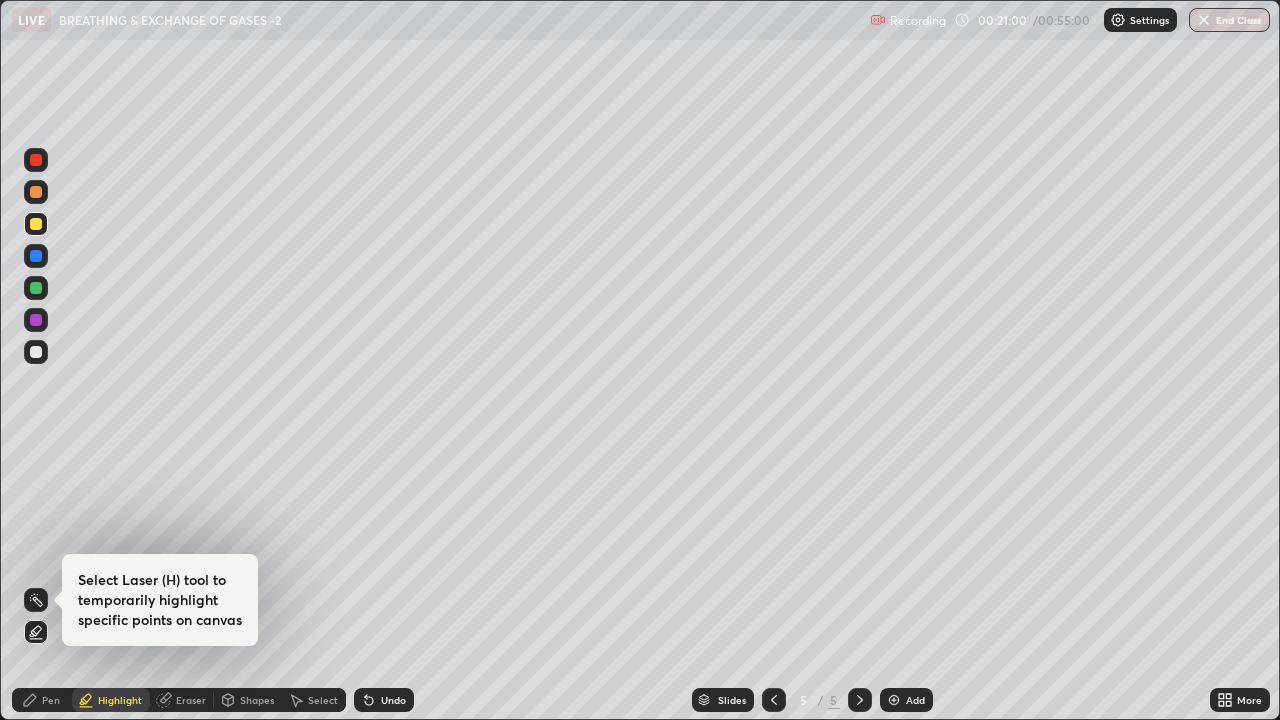 click 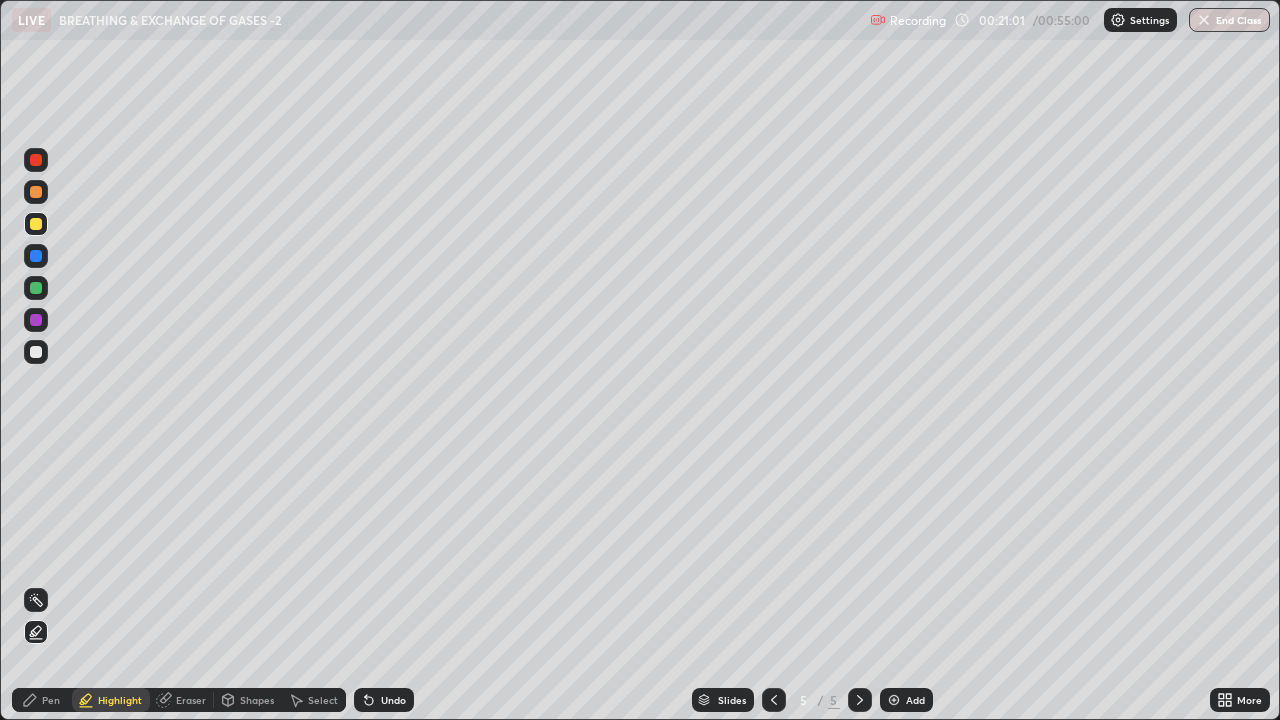click 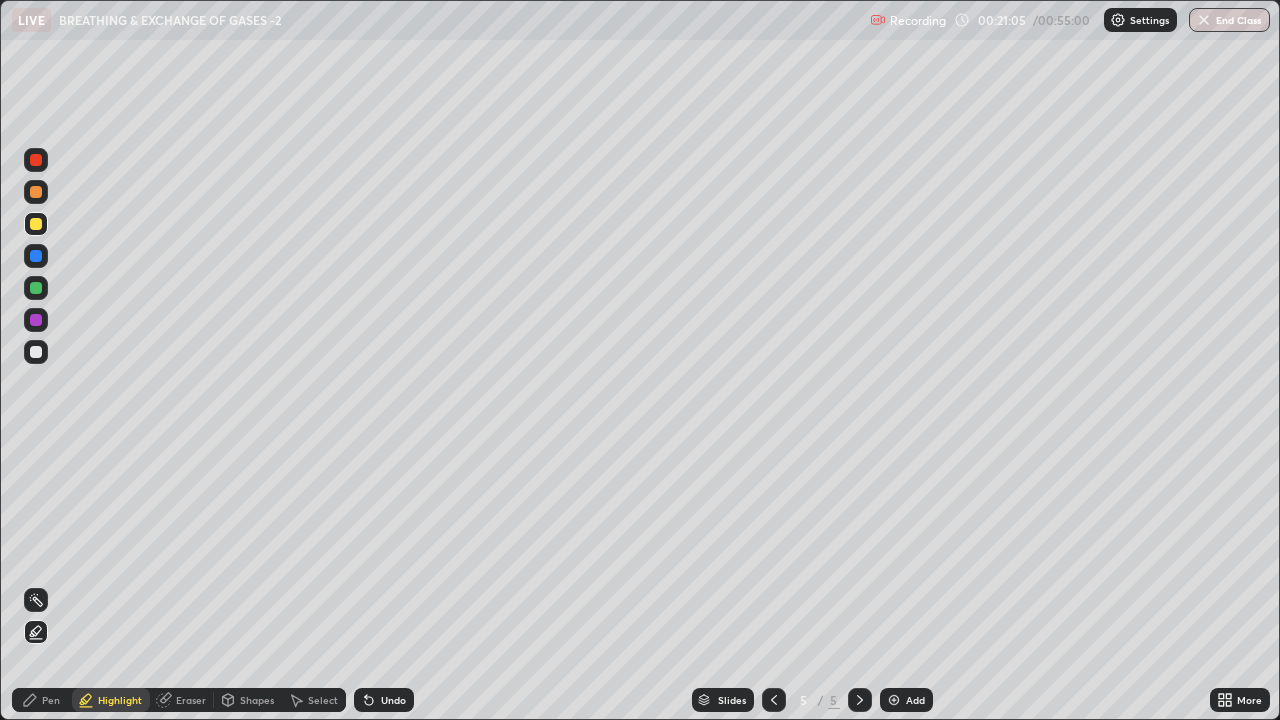 click at bounding box center [36, 256] 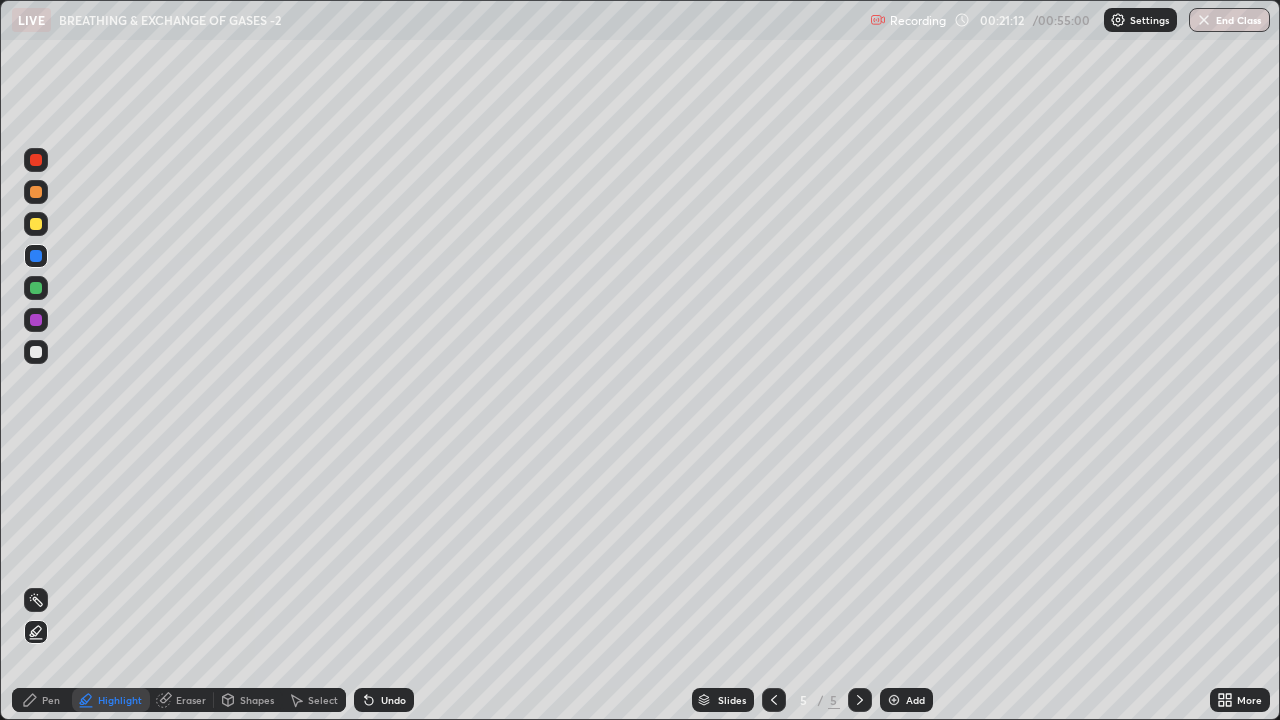 click on "Pen" at bounding box center (51, 700) 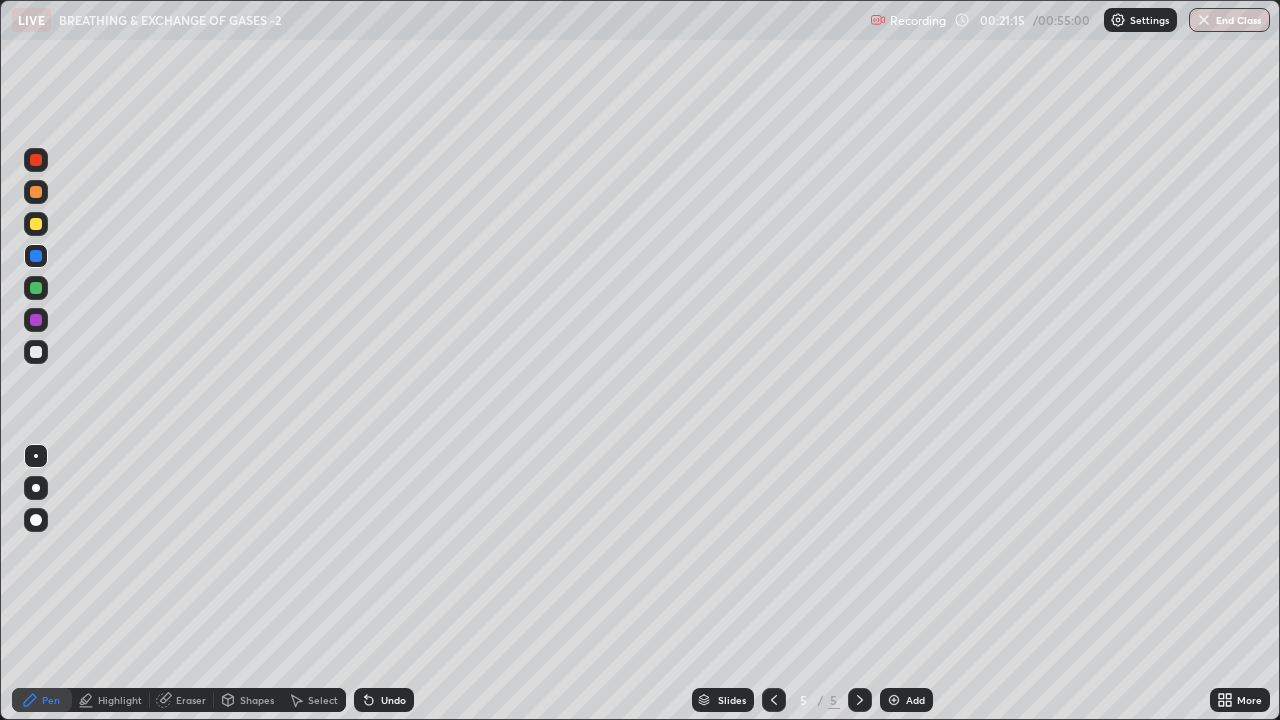 click at bounding box center (36, 352) 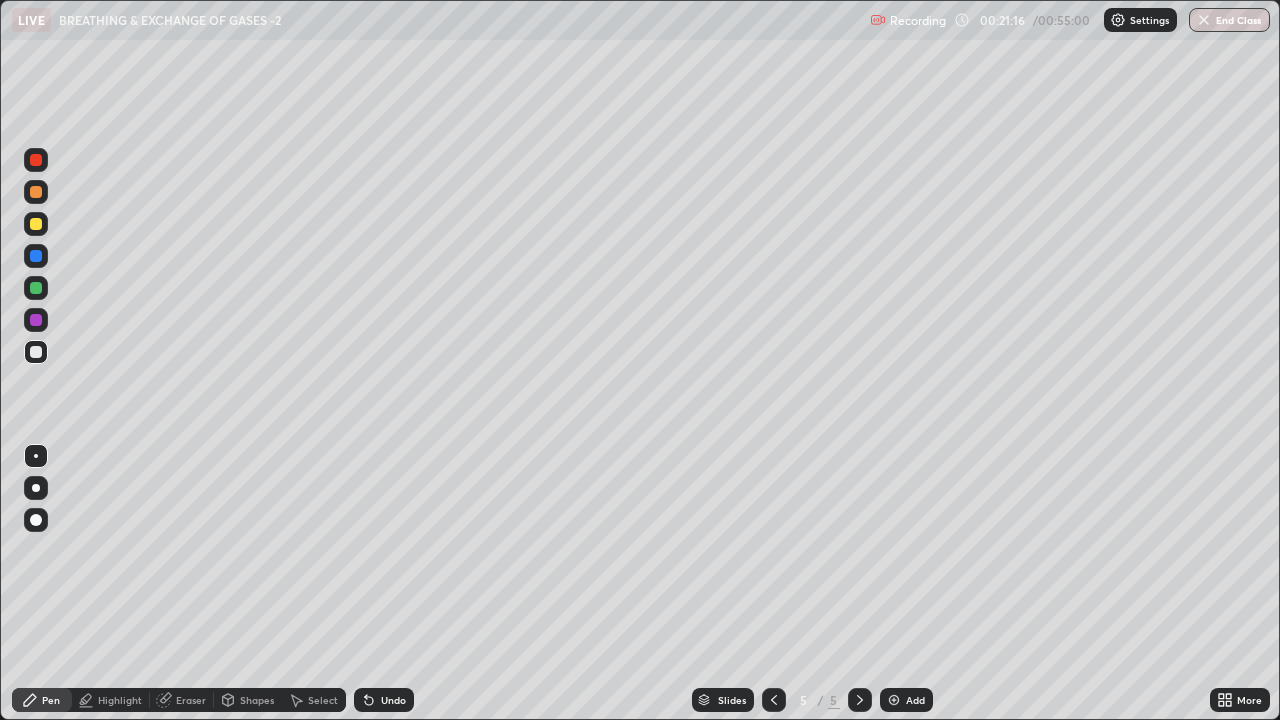 click on "Pen" at bounding box center [51, 700] 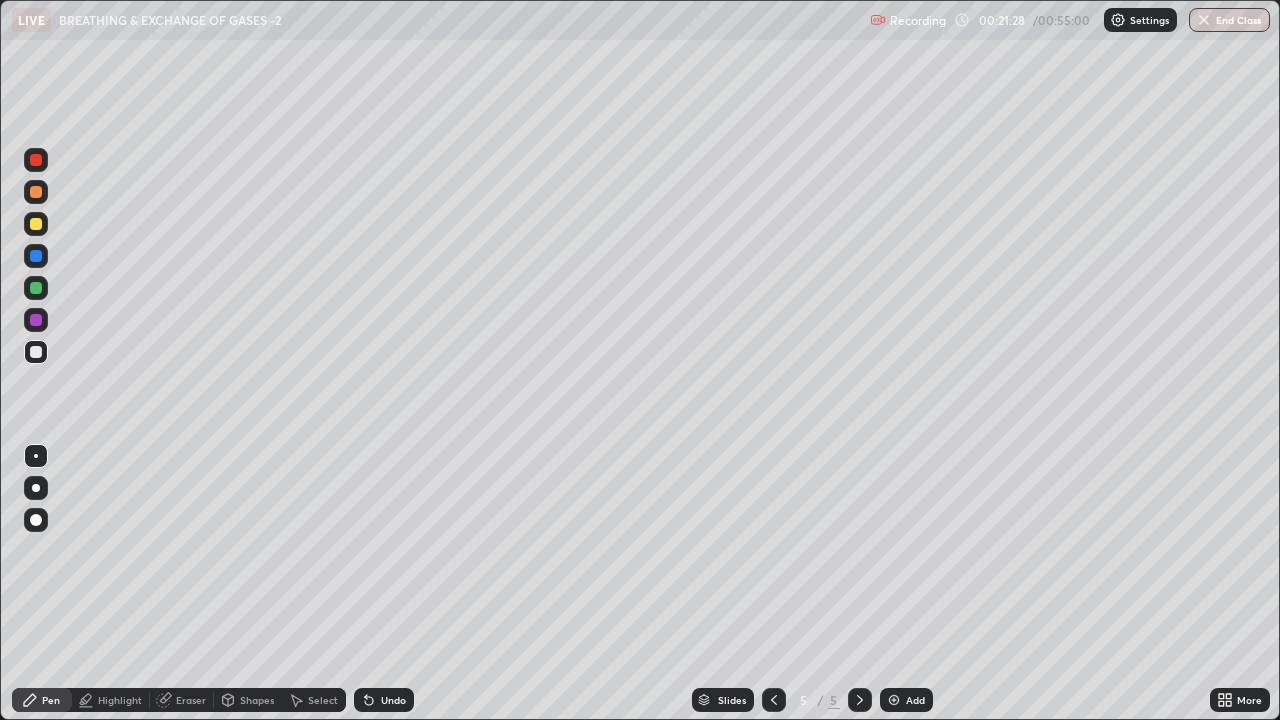 click at bounding box center (36, 192) 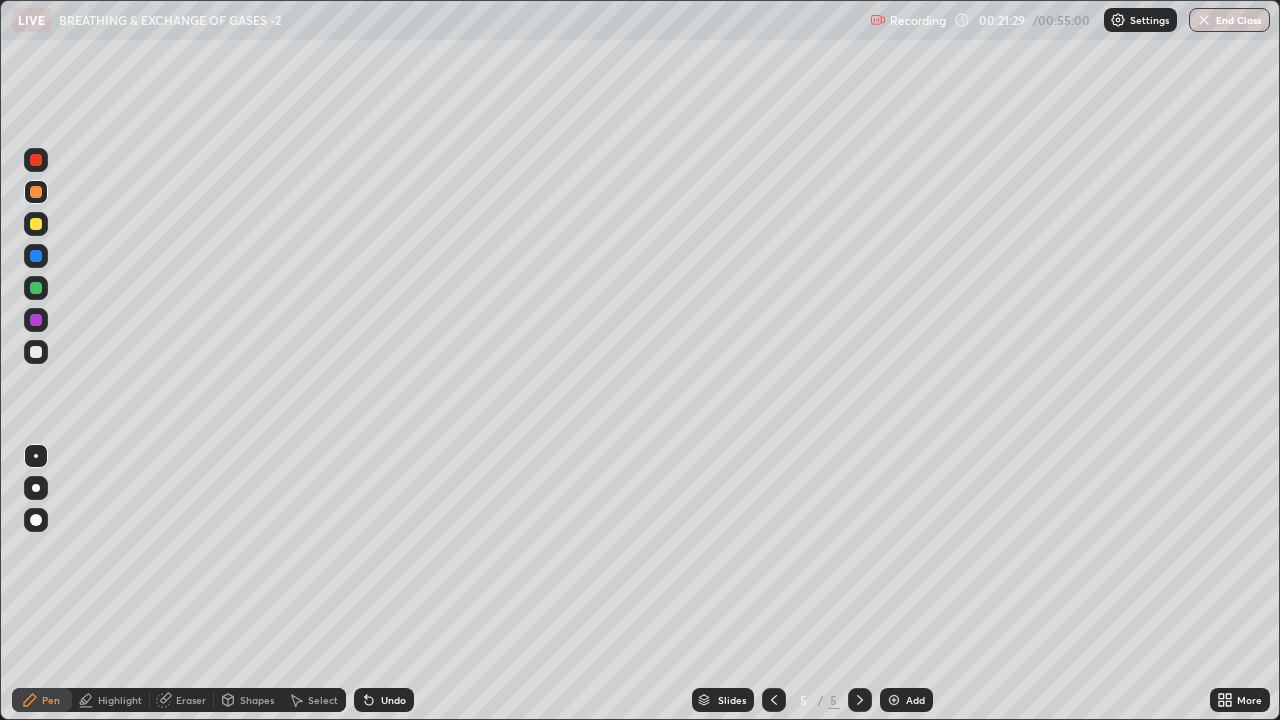 click on "Highlight" at bounding box center (120, 700) 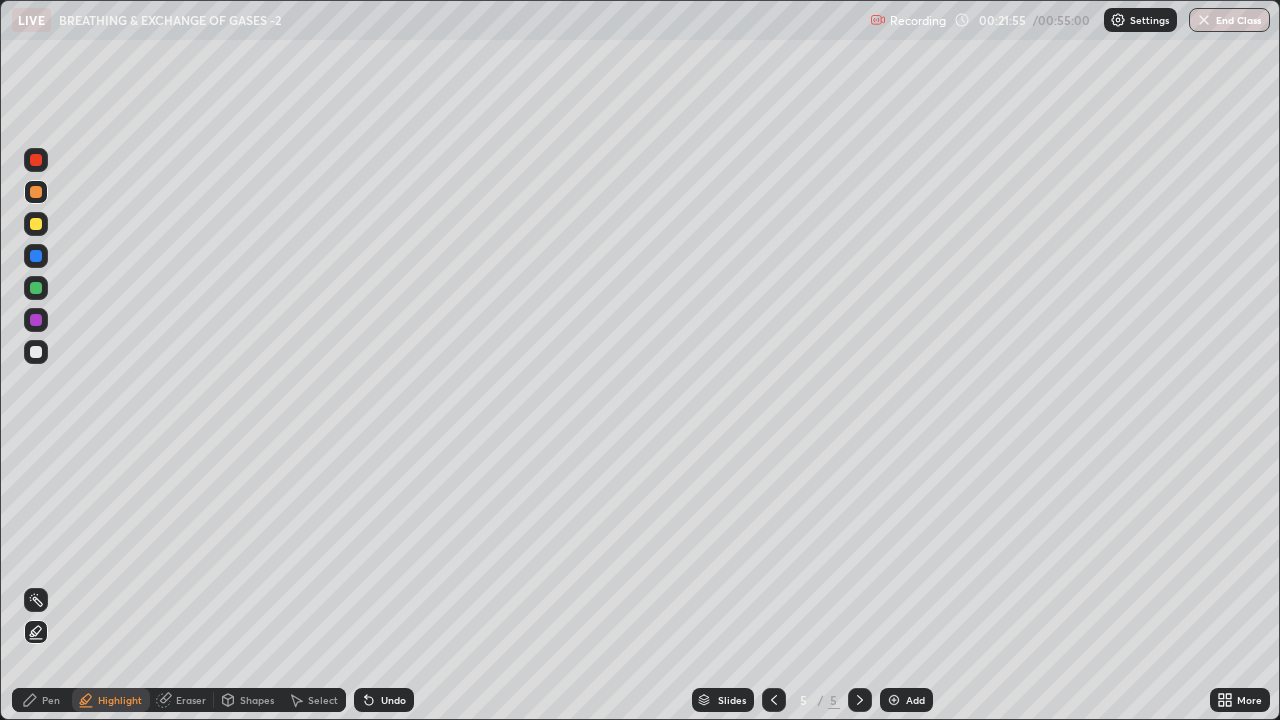 click 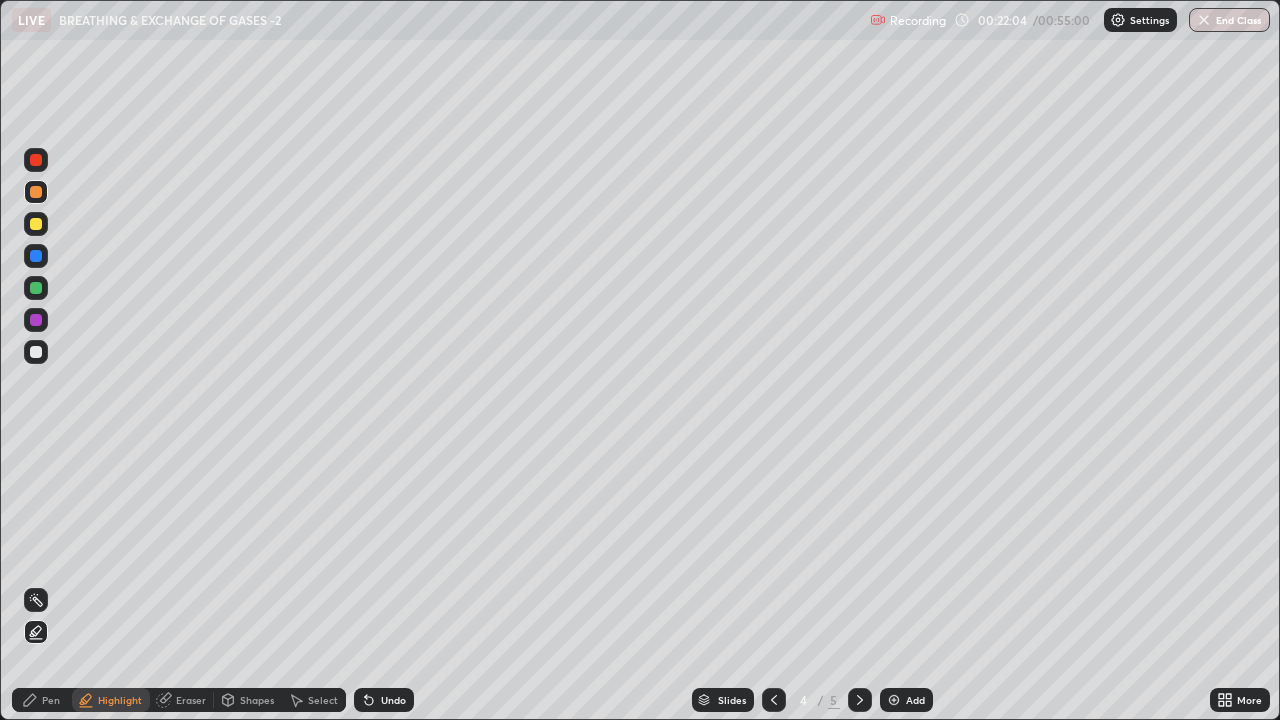 click at bounding box center [36, 352] 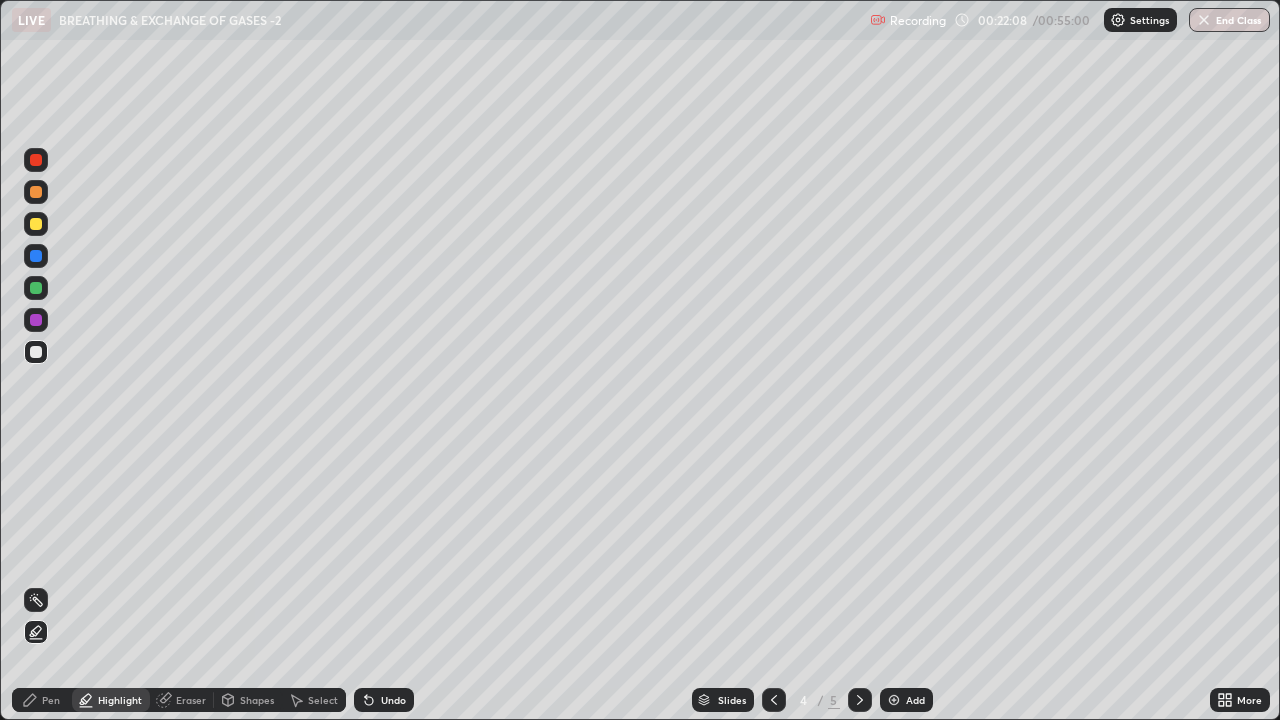 click at bounding box center (36, 352) 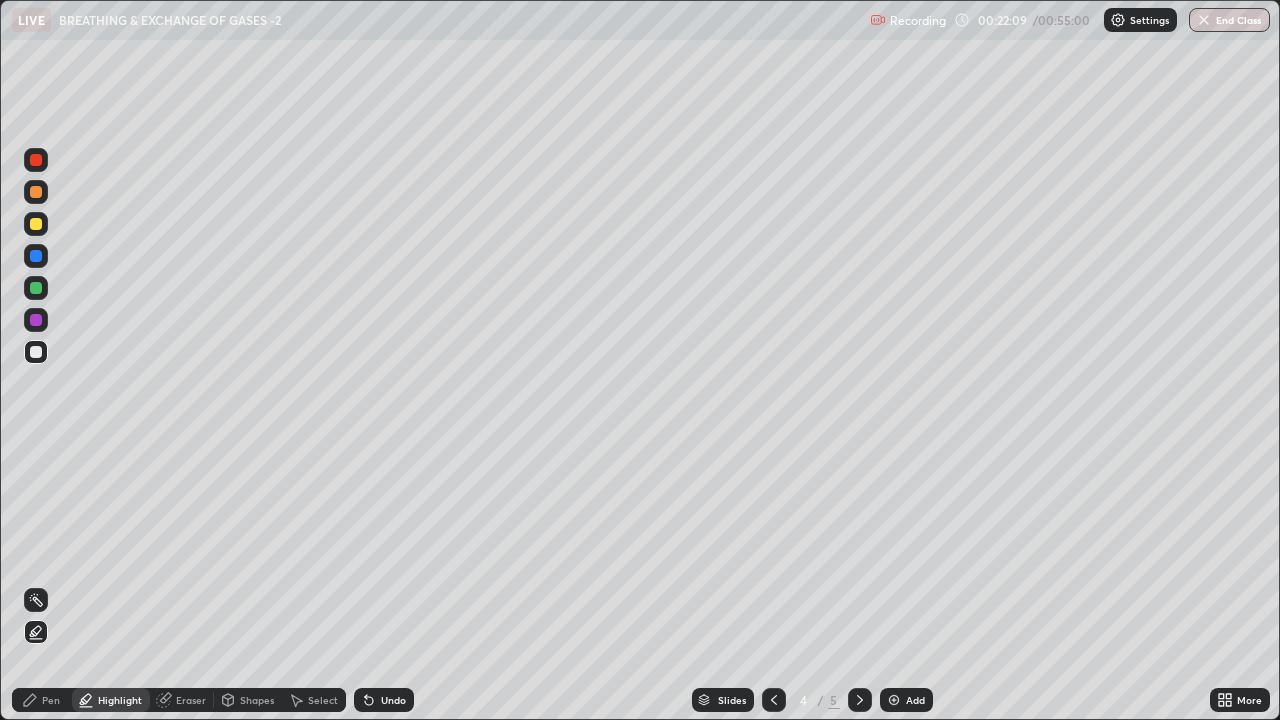 click at bounding box center [36, 352] 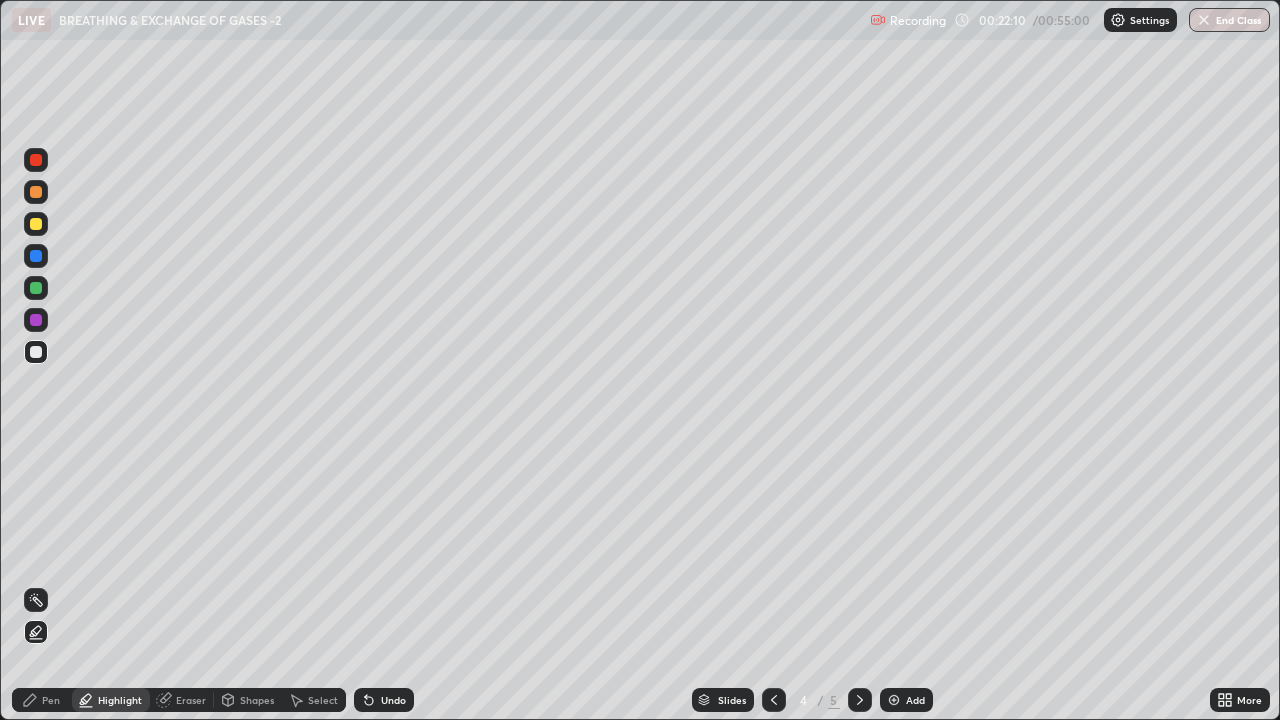 click on "Pen" at bounding box center [51, 700] 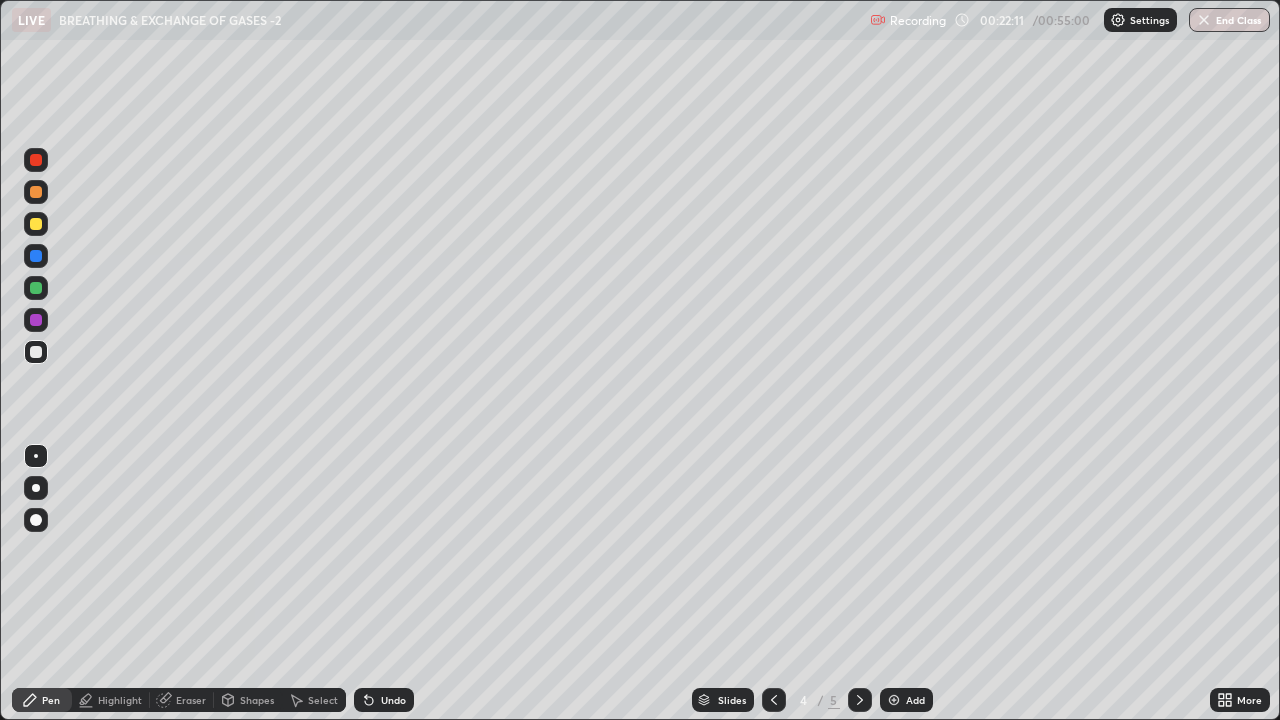 click at bounding box center [36, 456] 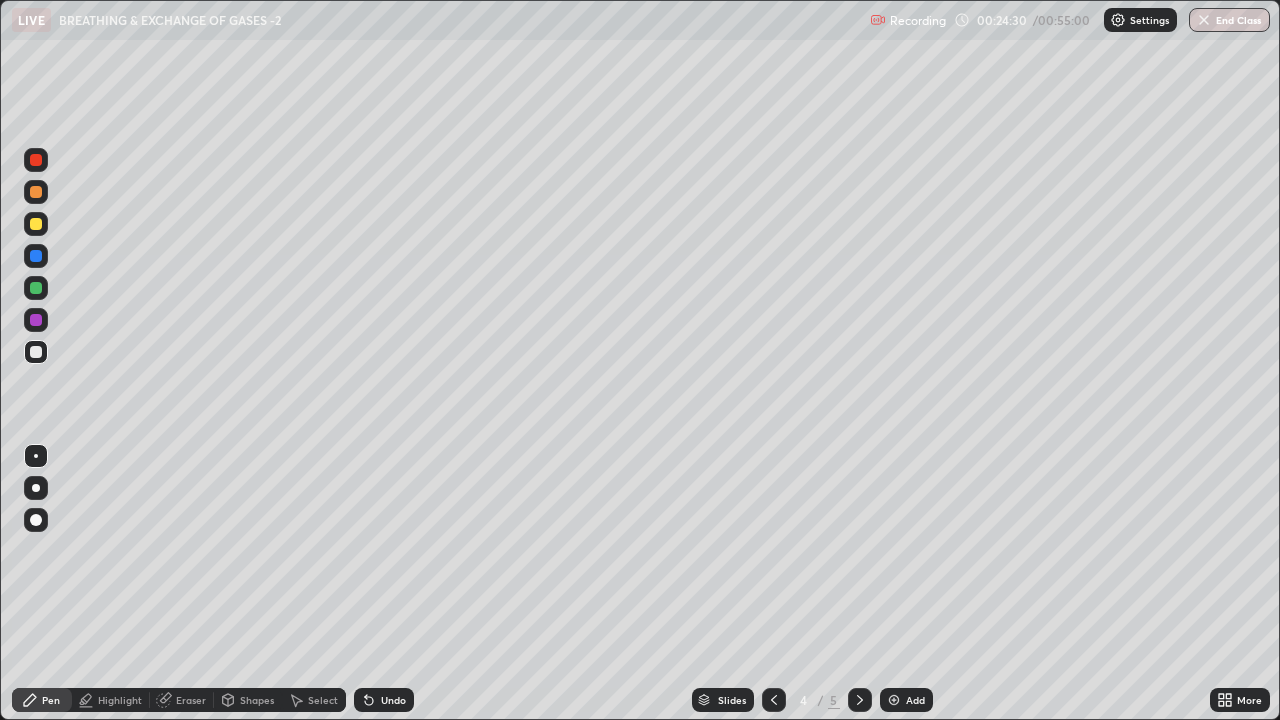 click 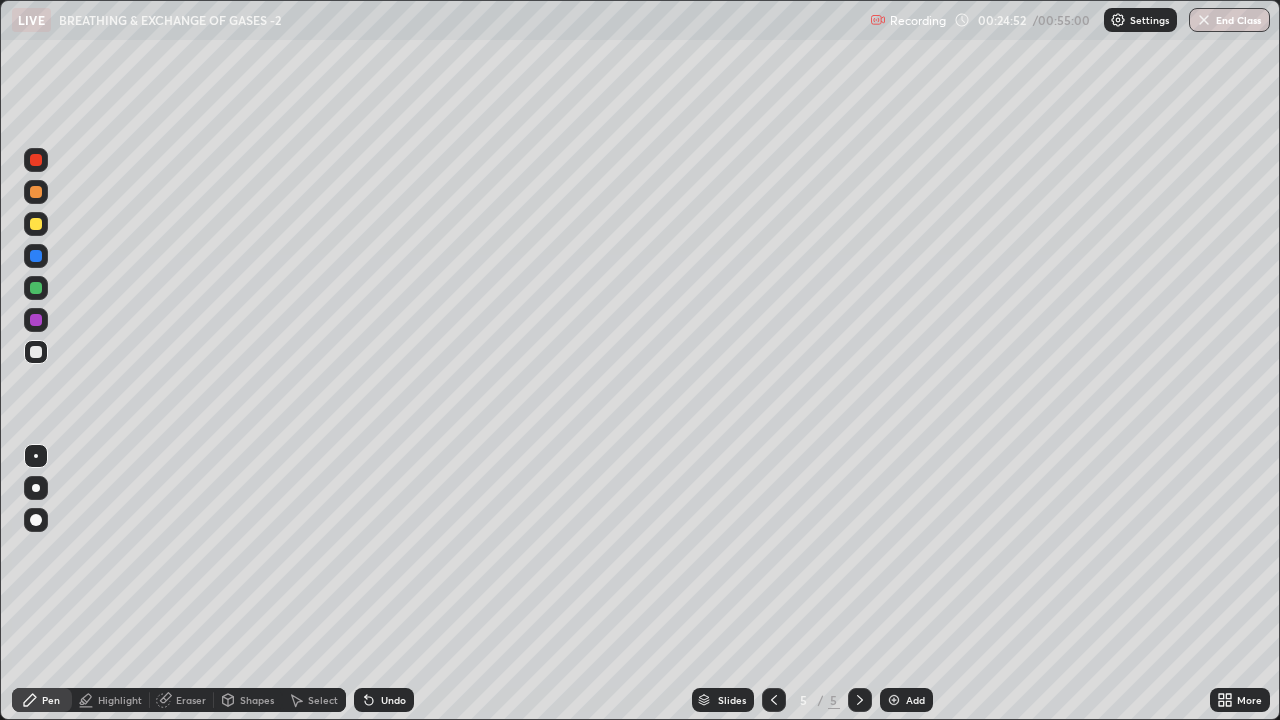 click at bounding box center [894, 700] 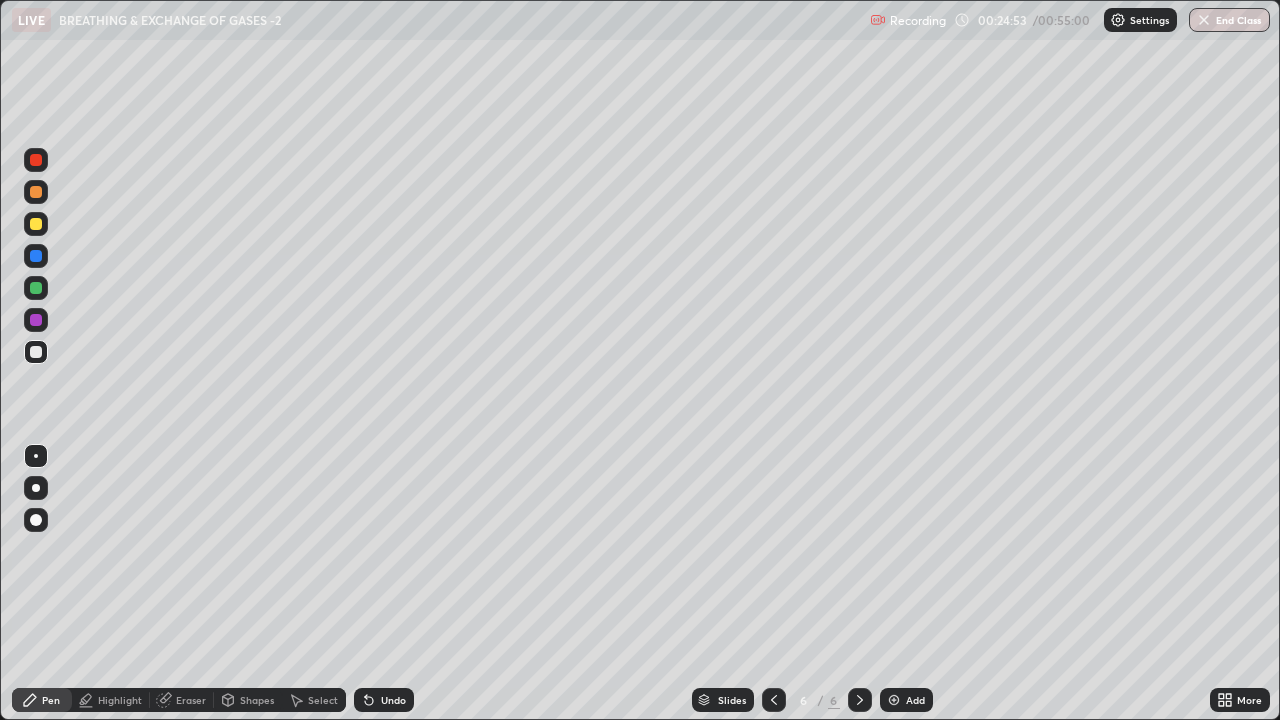 click at bounding box center (36, 456) 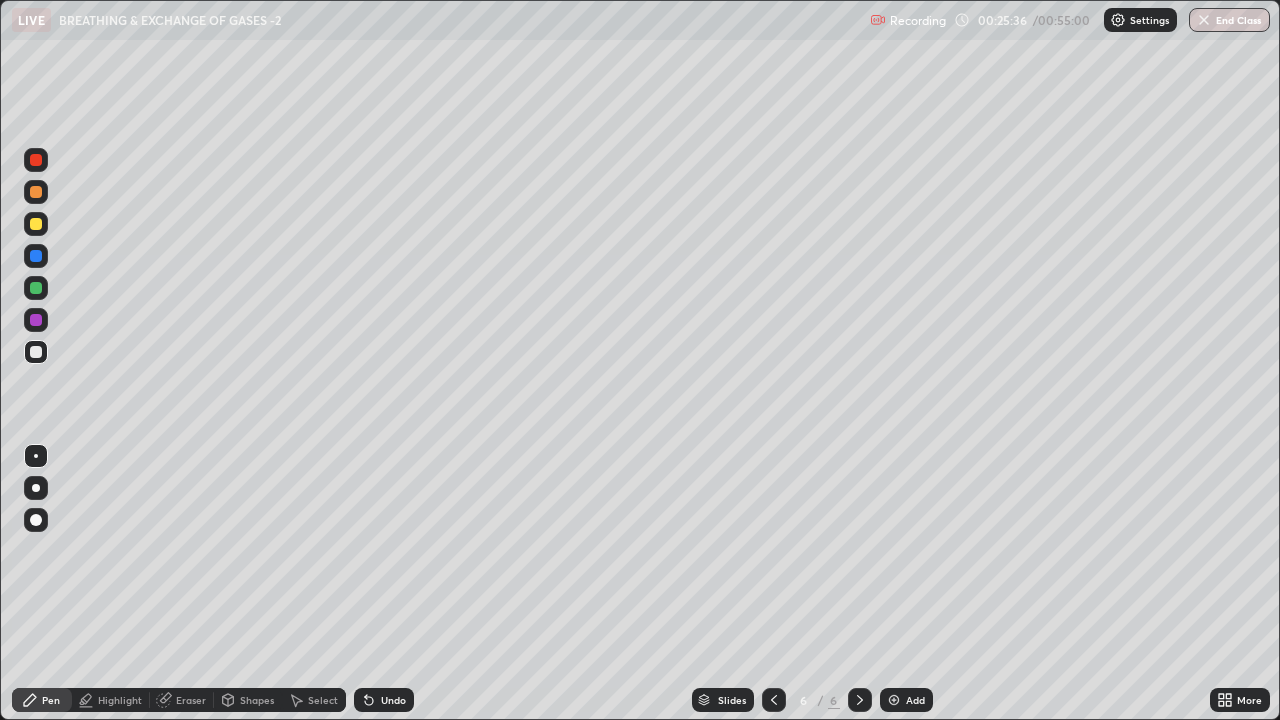 click at bounding box center (36, 192) 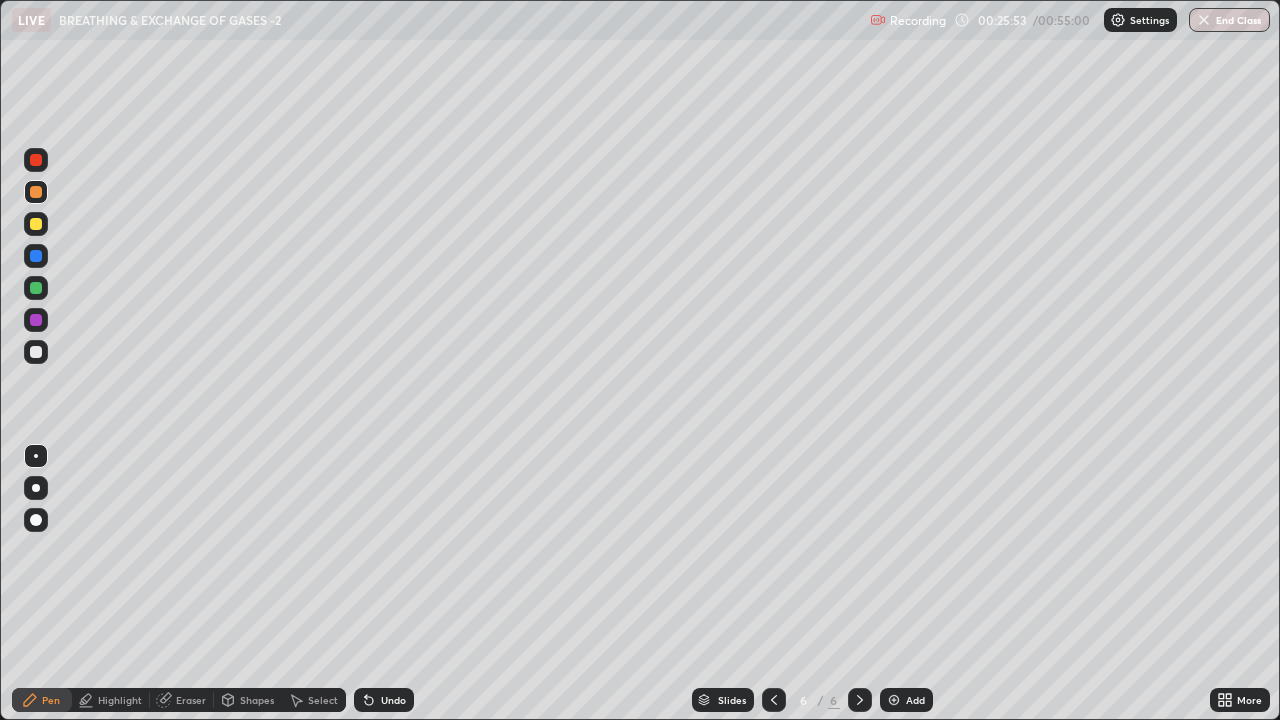 click at bounding box center (36, 456) 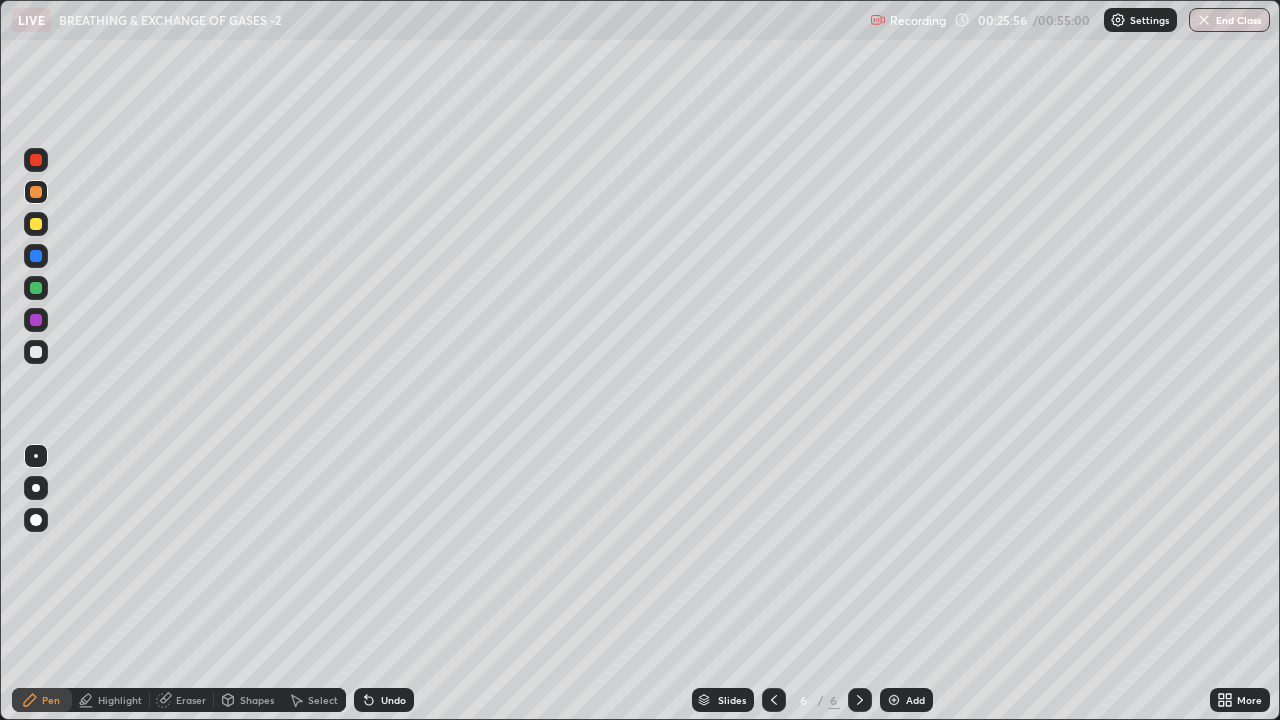 click at bounding box center (36, 352) 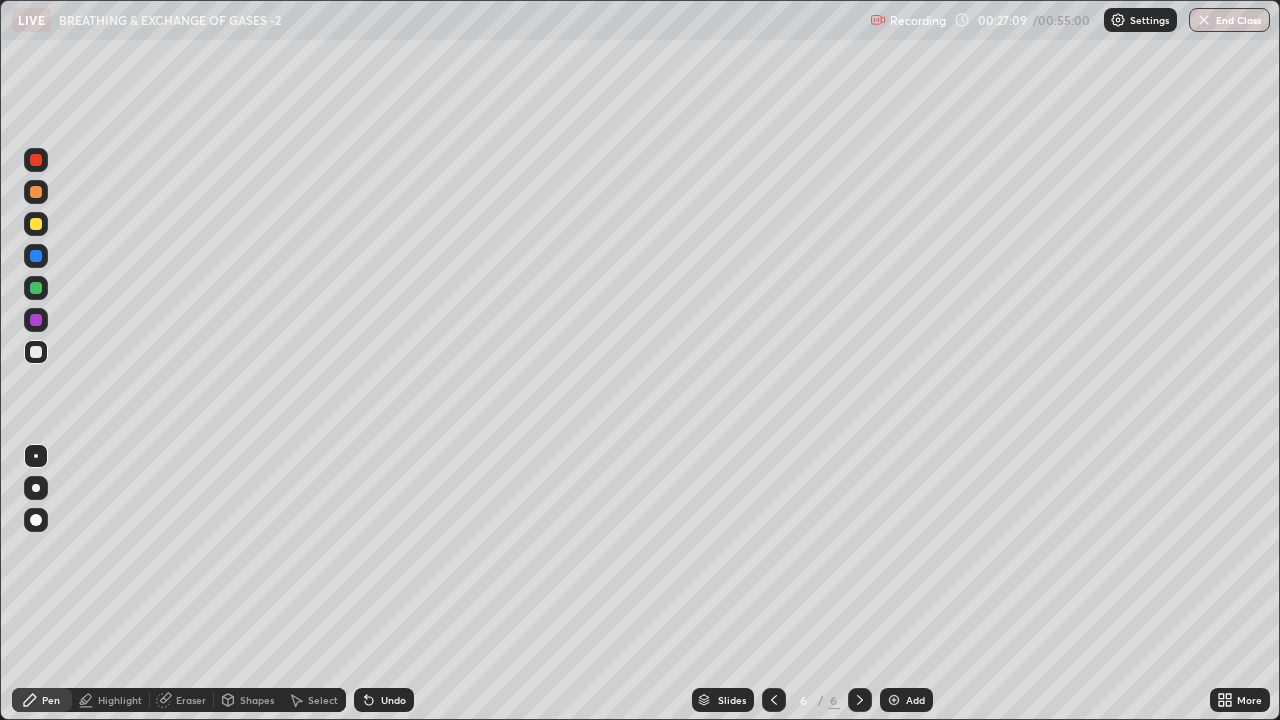 click at bounding box center (36, 224) 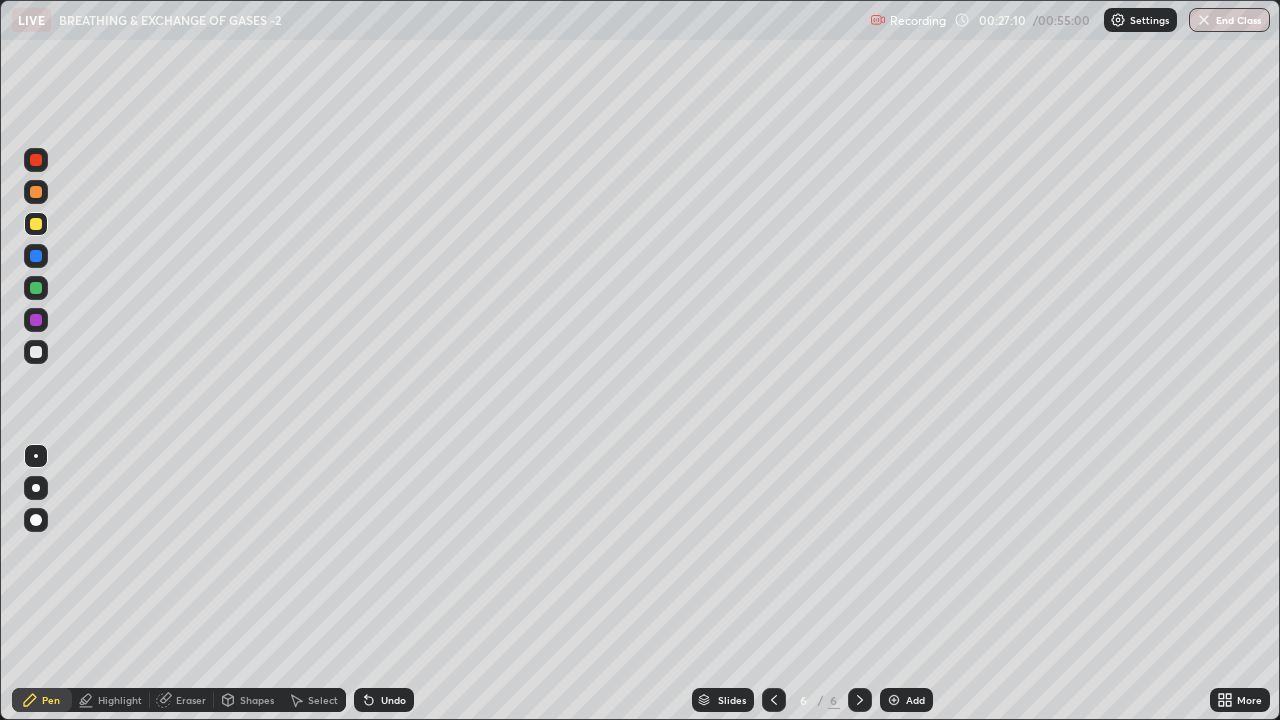click at bounding box center (36, 352) 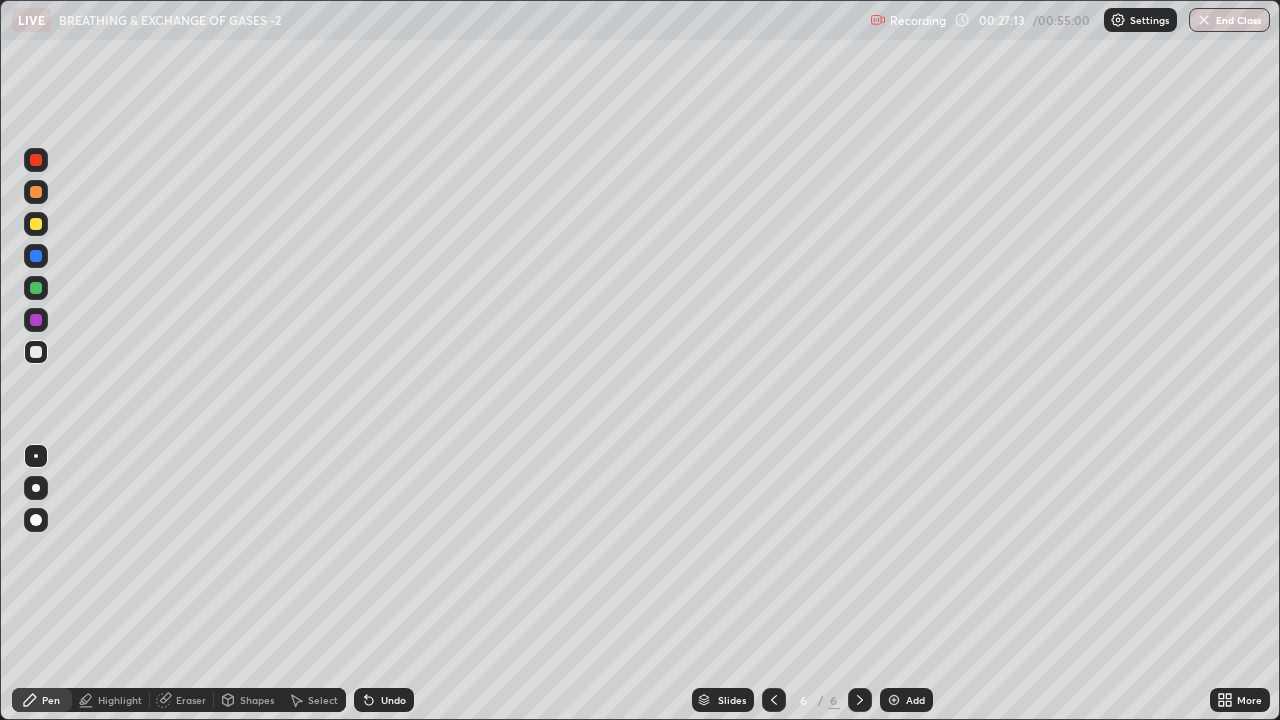 click at bounding box center (36, 224) 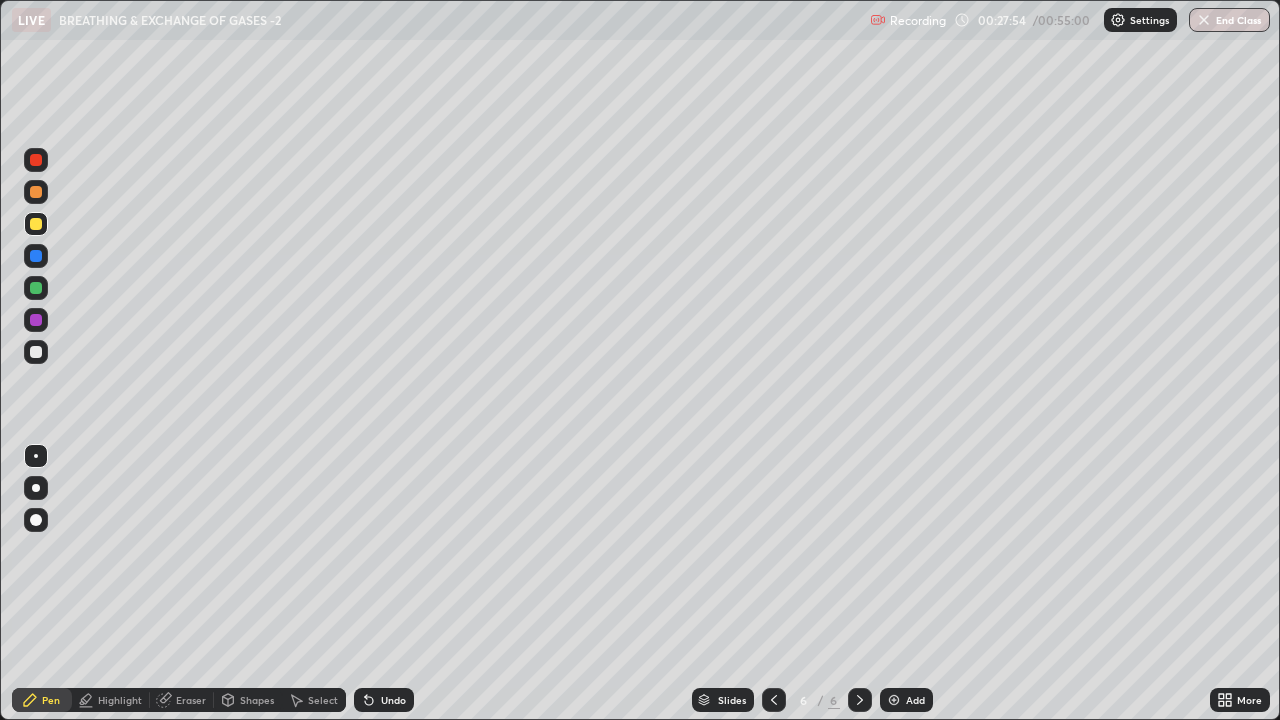 click at bounding box center [36, 352] 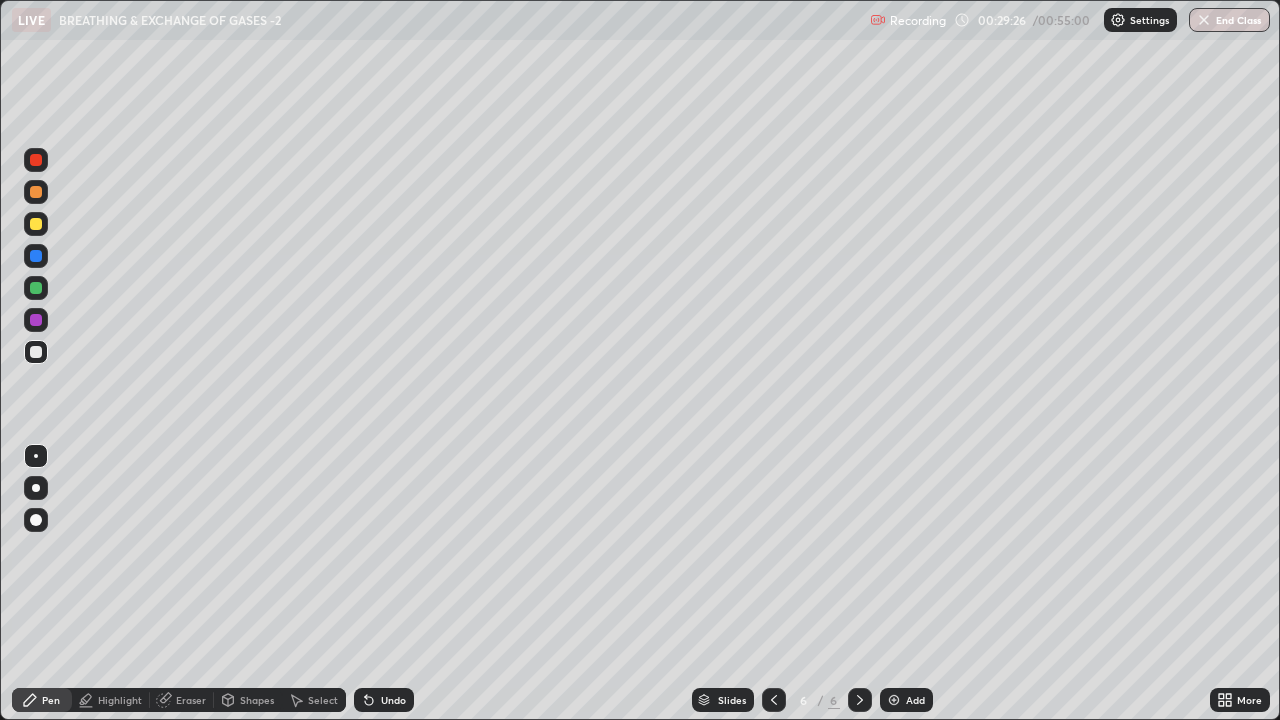 click at bounding box center [36, 320] 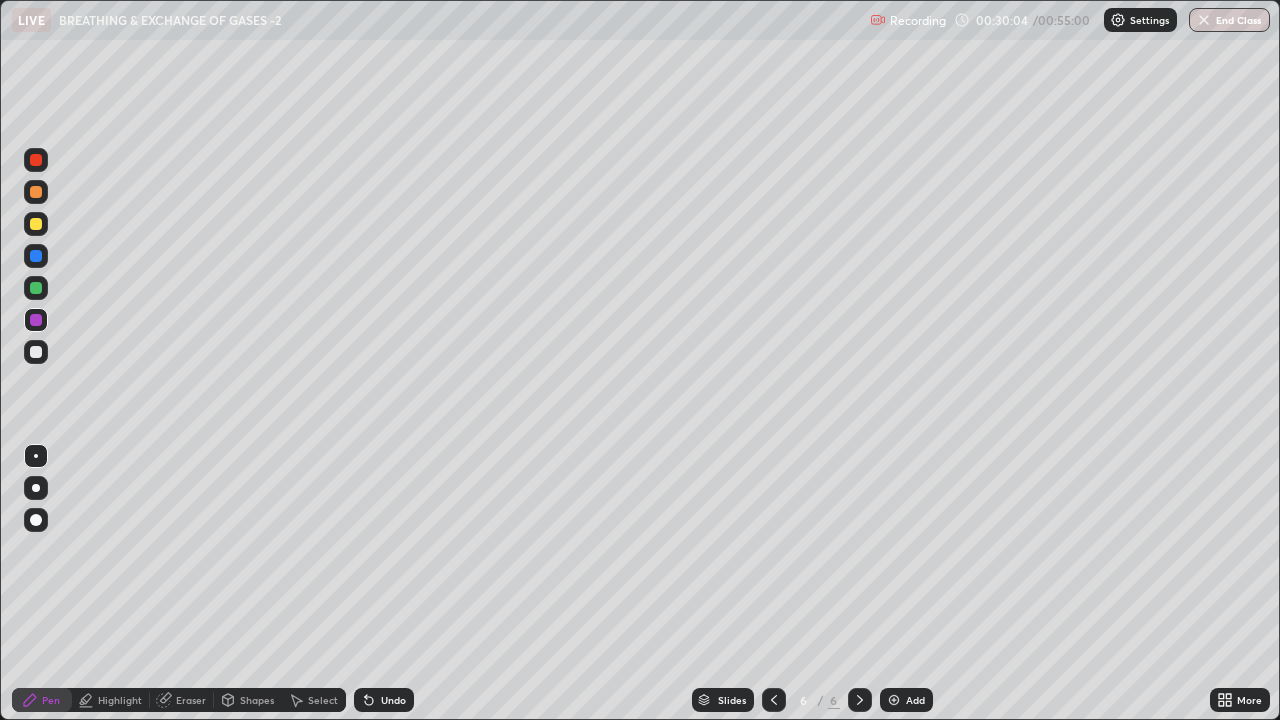 click at bounding box center [36, 288] 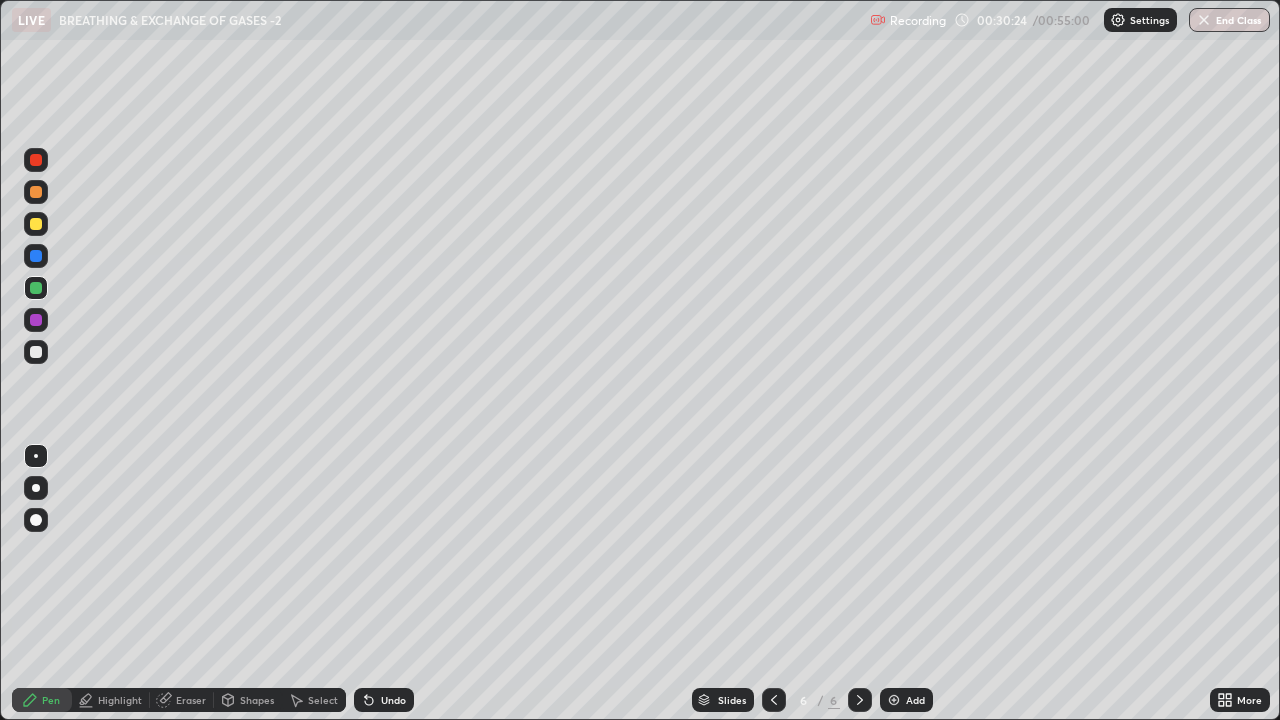click at bounding box center (36, 256) 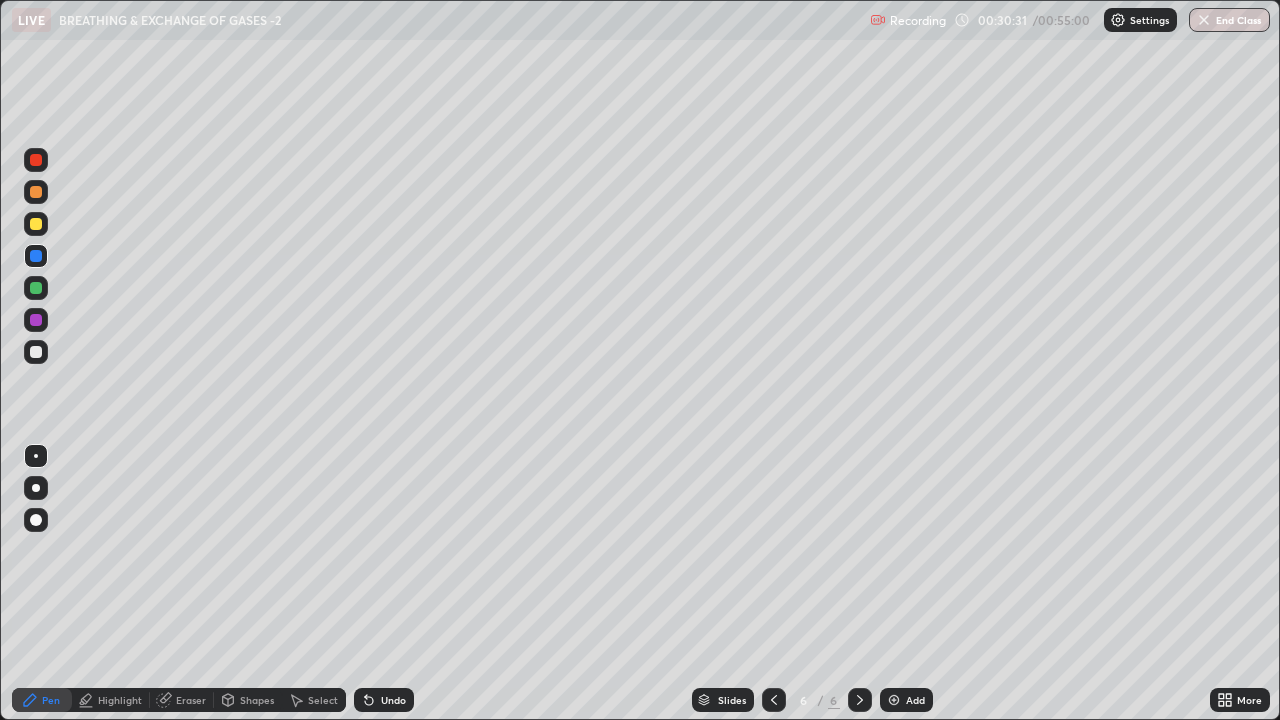click at bounding box center (36, 224) 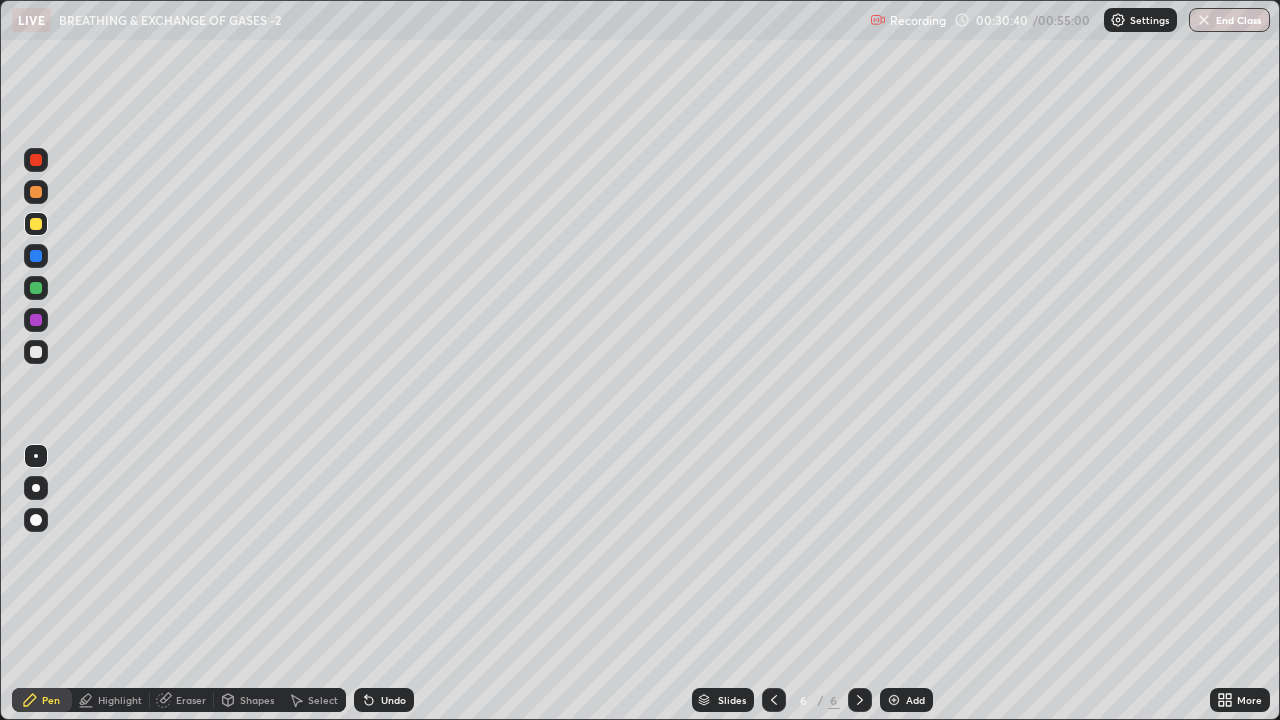 click on "Undo" at bounding box center [384, 700] 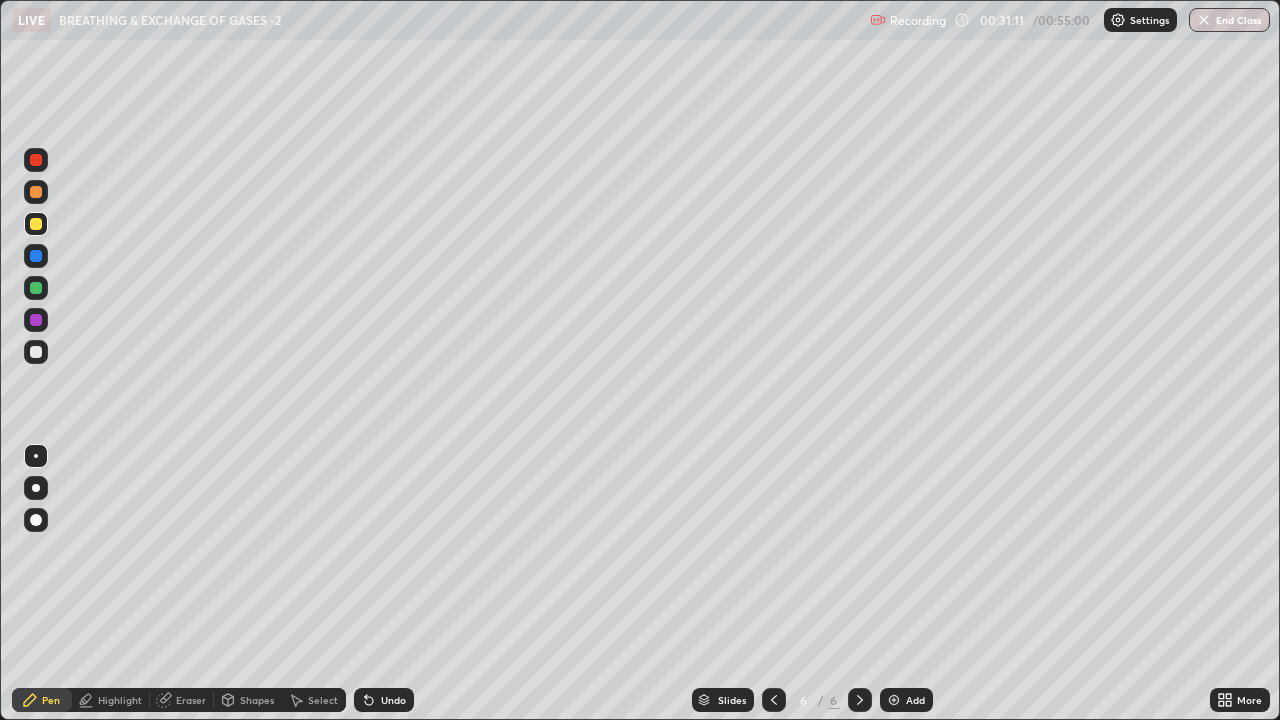 click at bounding box center [36, 256] 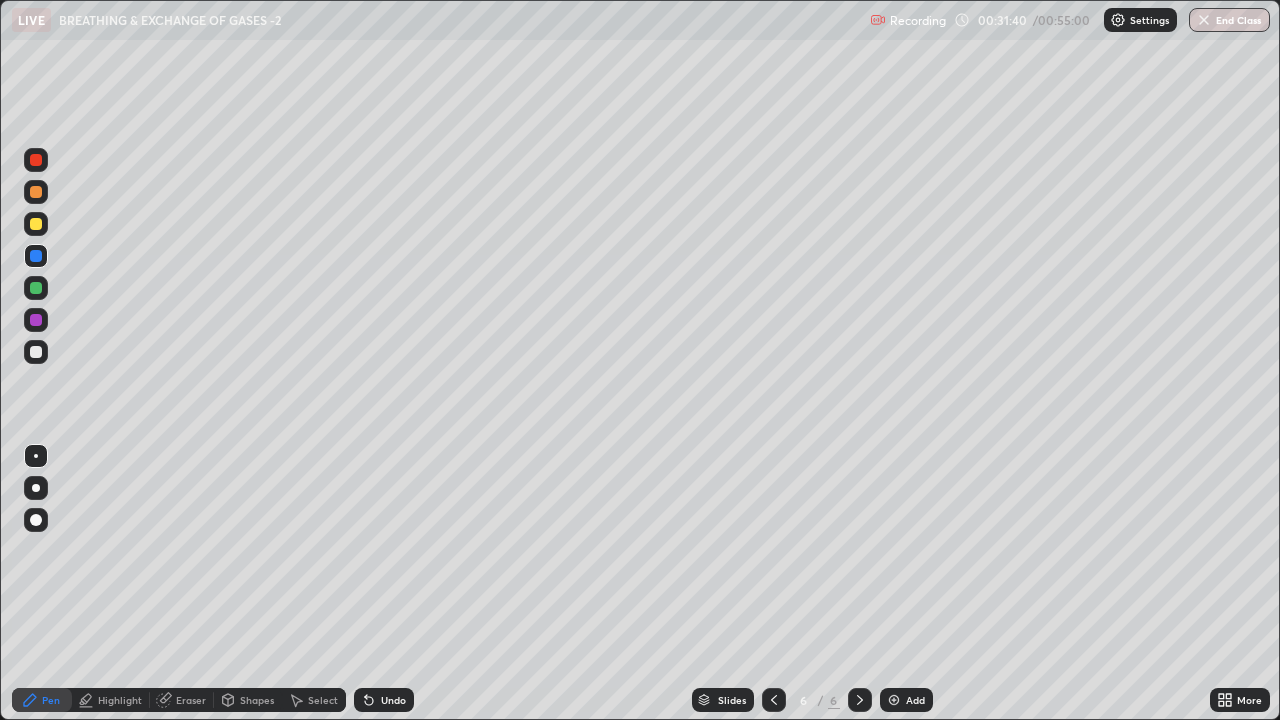 click at bounding box center (36, 224) 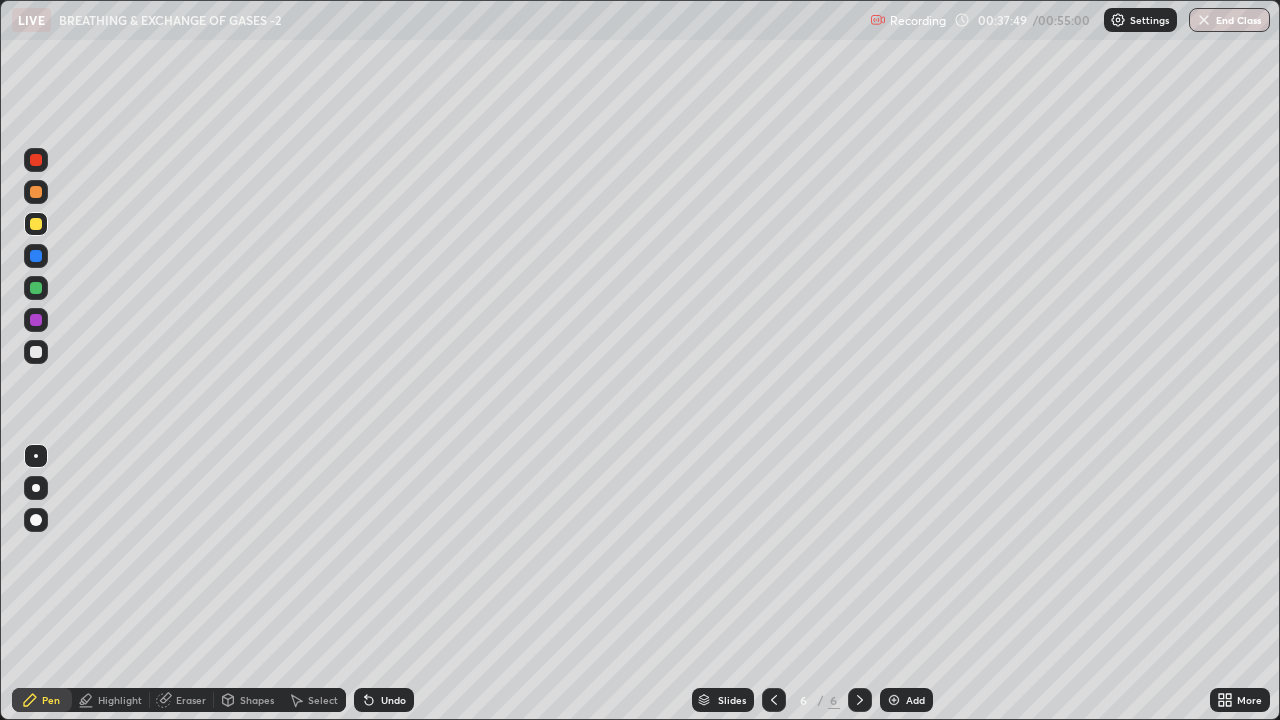 click at bounding box center (36, 288) 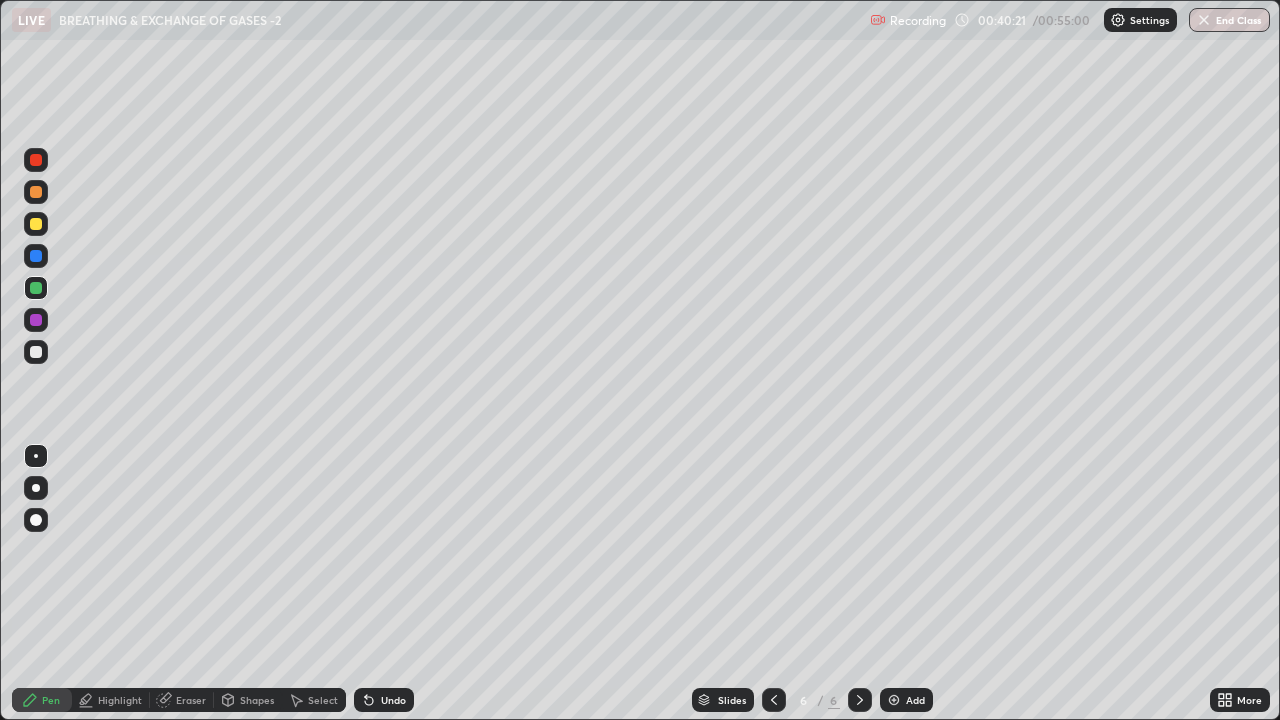 click at bounding box center [894, 700] 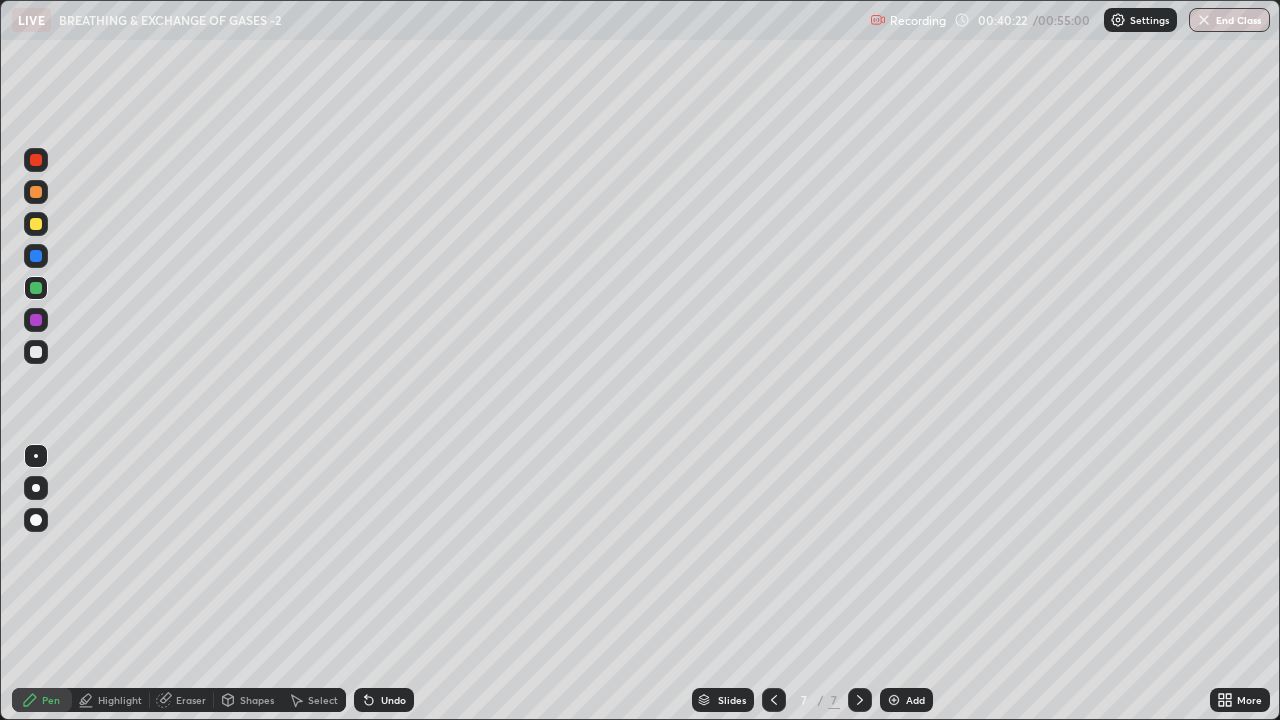click on "Shapes" at bounding box center (257, 700) 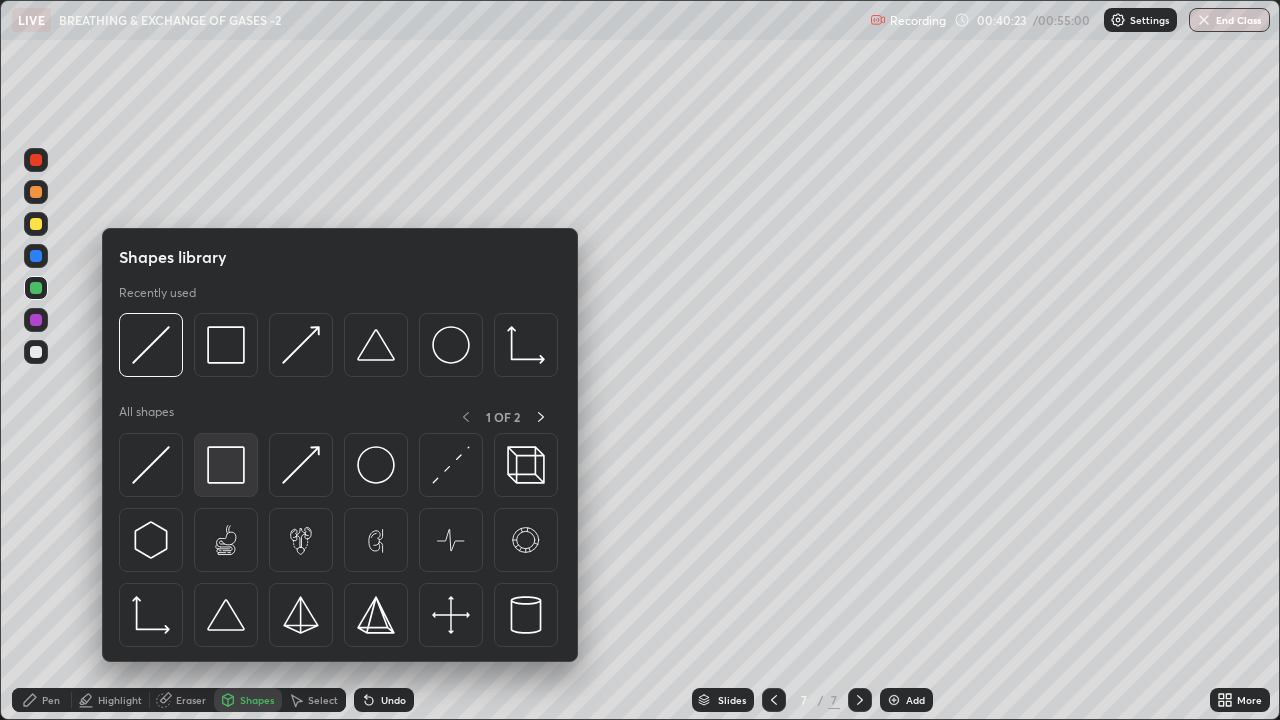 click at bounding box center [226, 465] 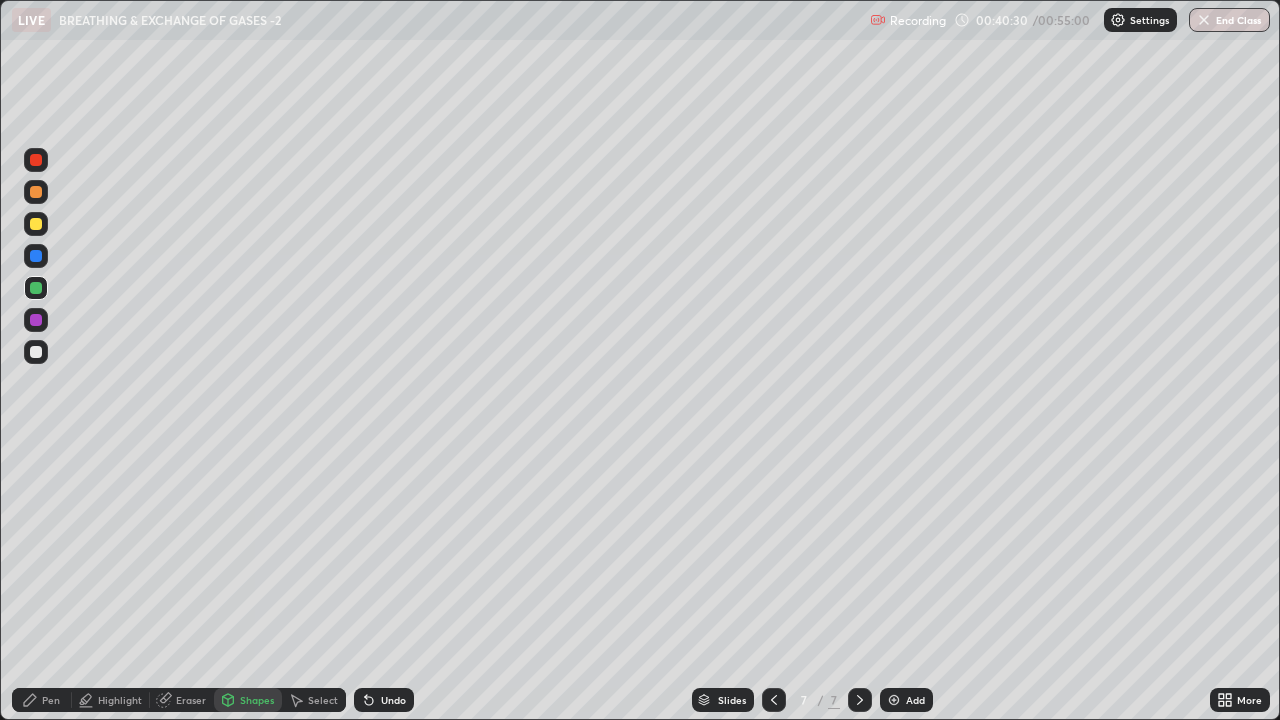 click on "Pen" at bounding box center (51, 700) 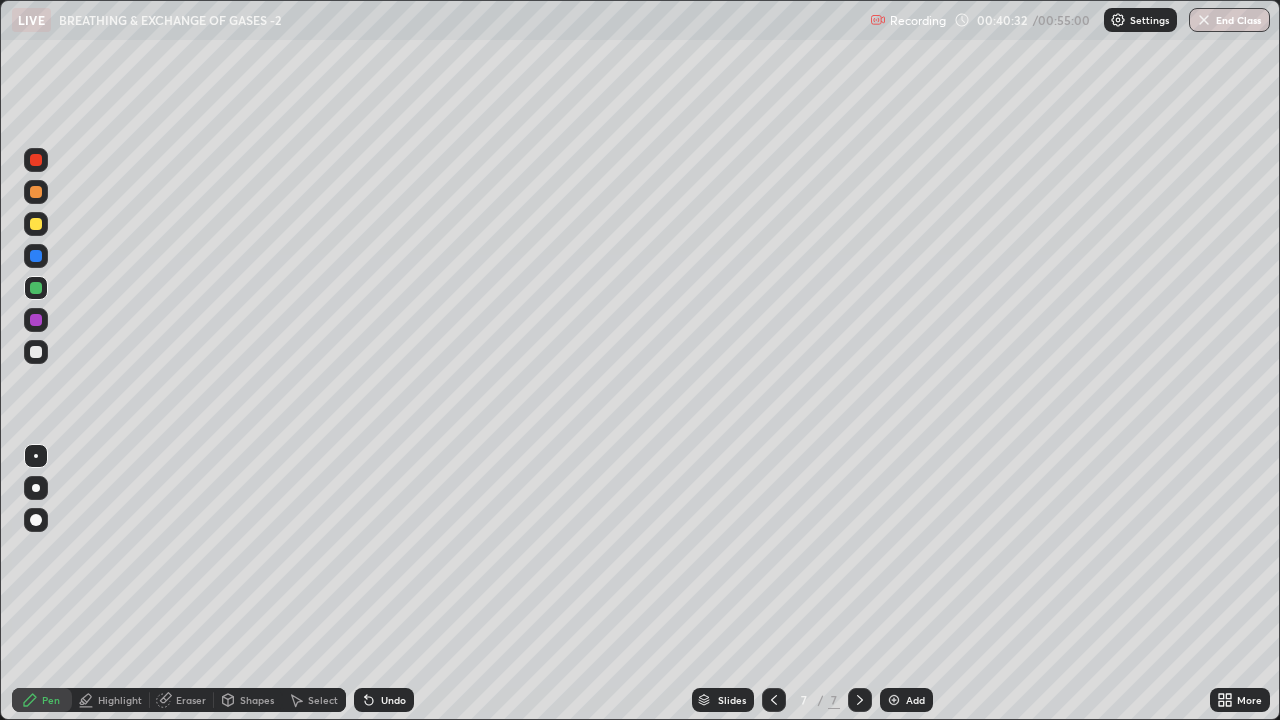 click on "Shapes" at bounding box center (248, 700) 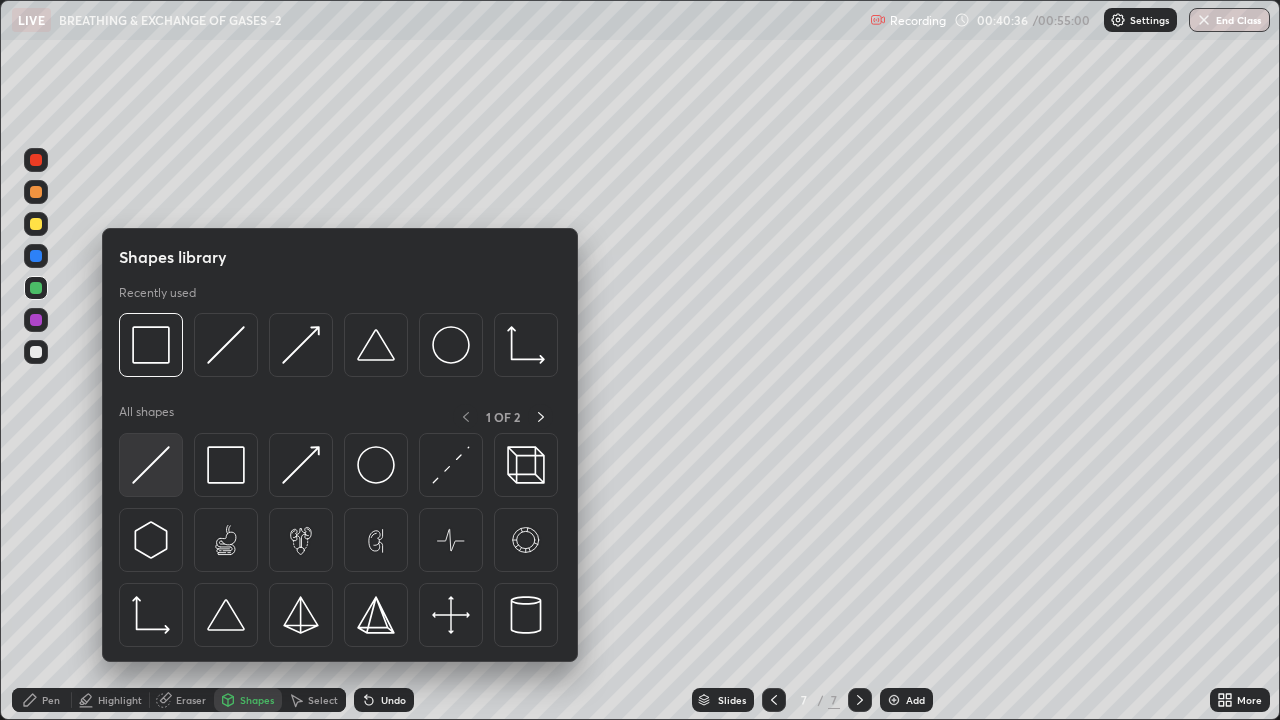 click at bounding box center (151, 465) 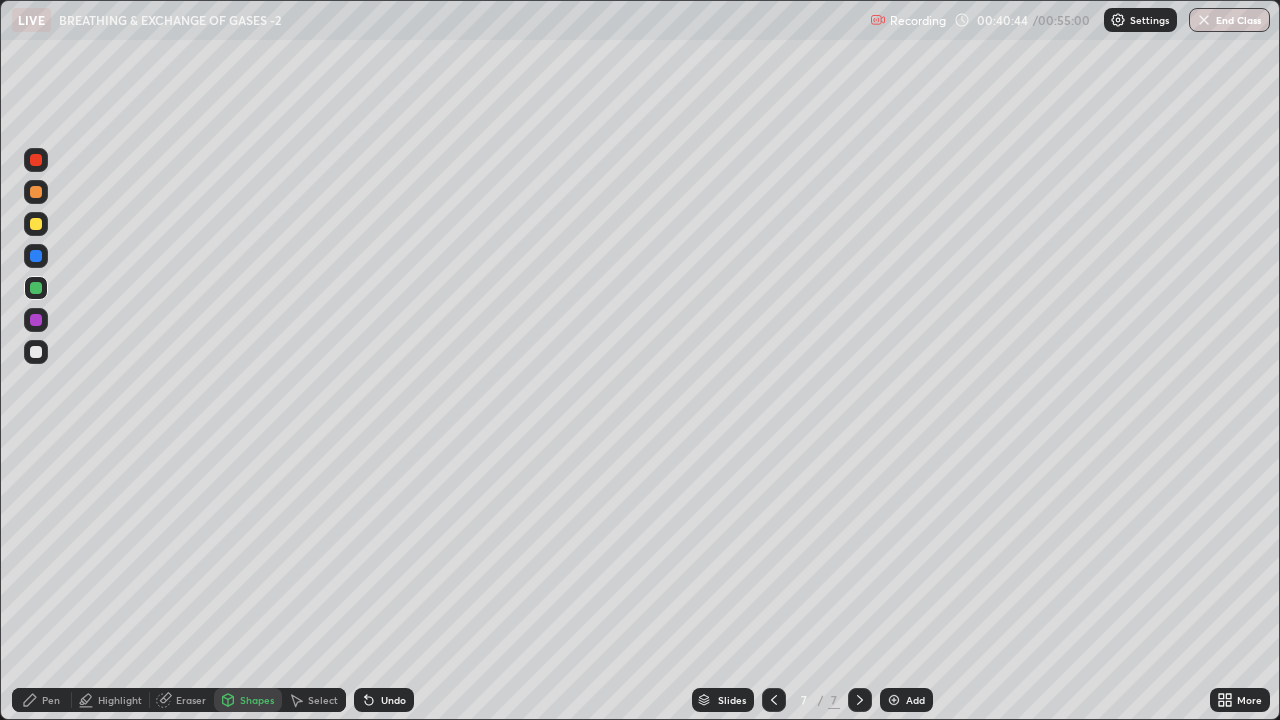 click on "Pen" at bounding box center (51, 700) 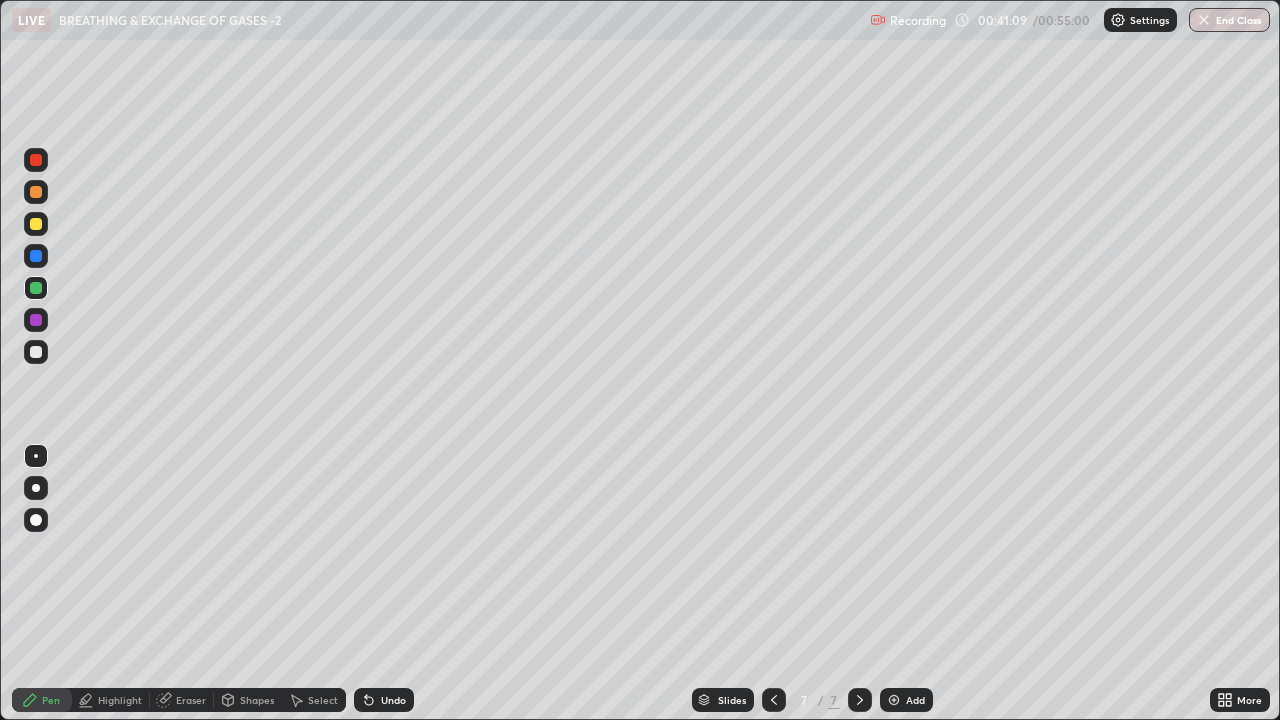 click at bounding box center [36, 352] 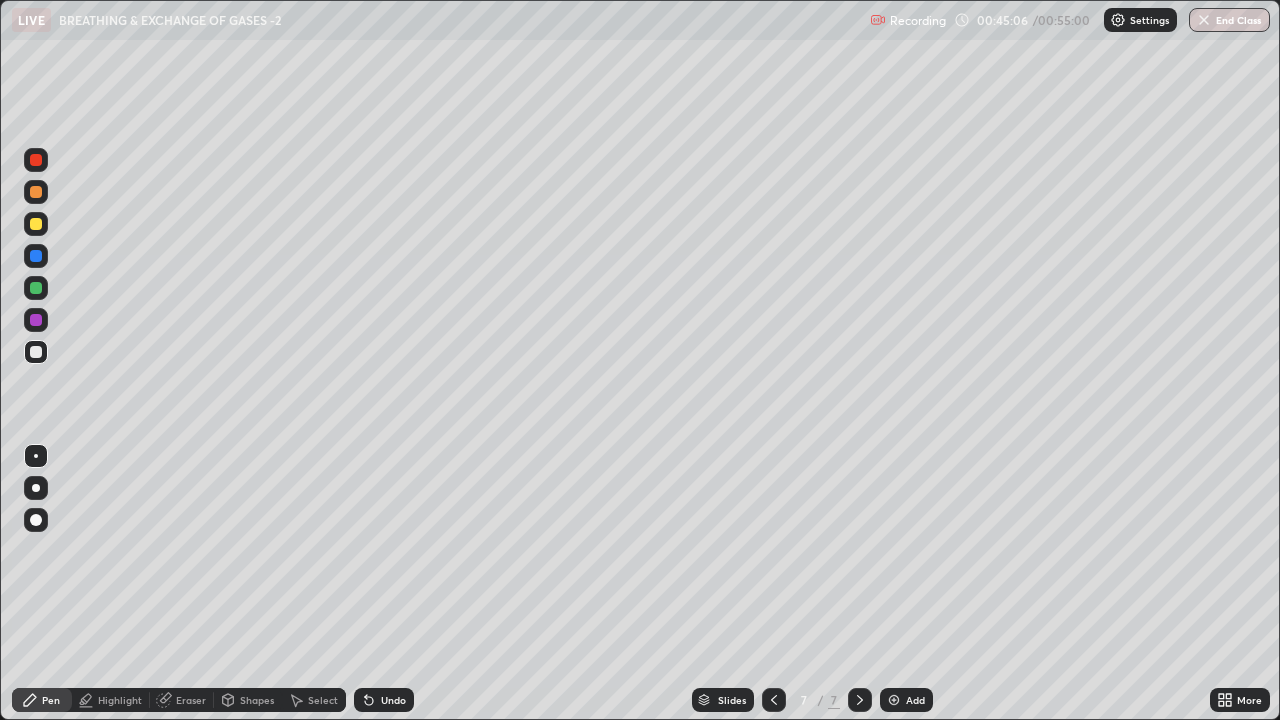 click at bounding box center (894, 700) 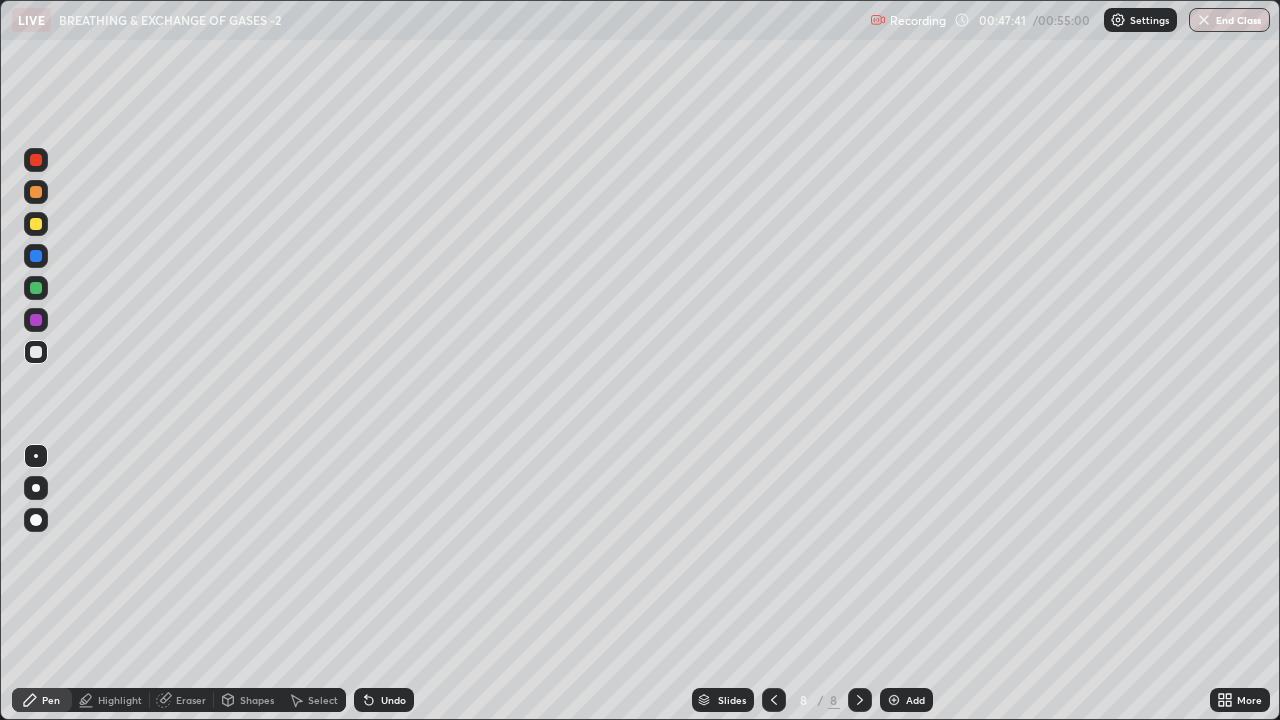 click at bounding box center [36, 288] 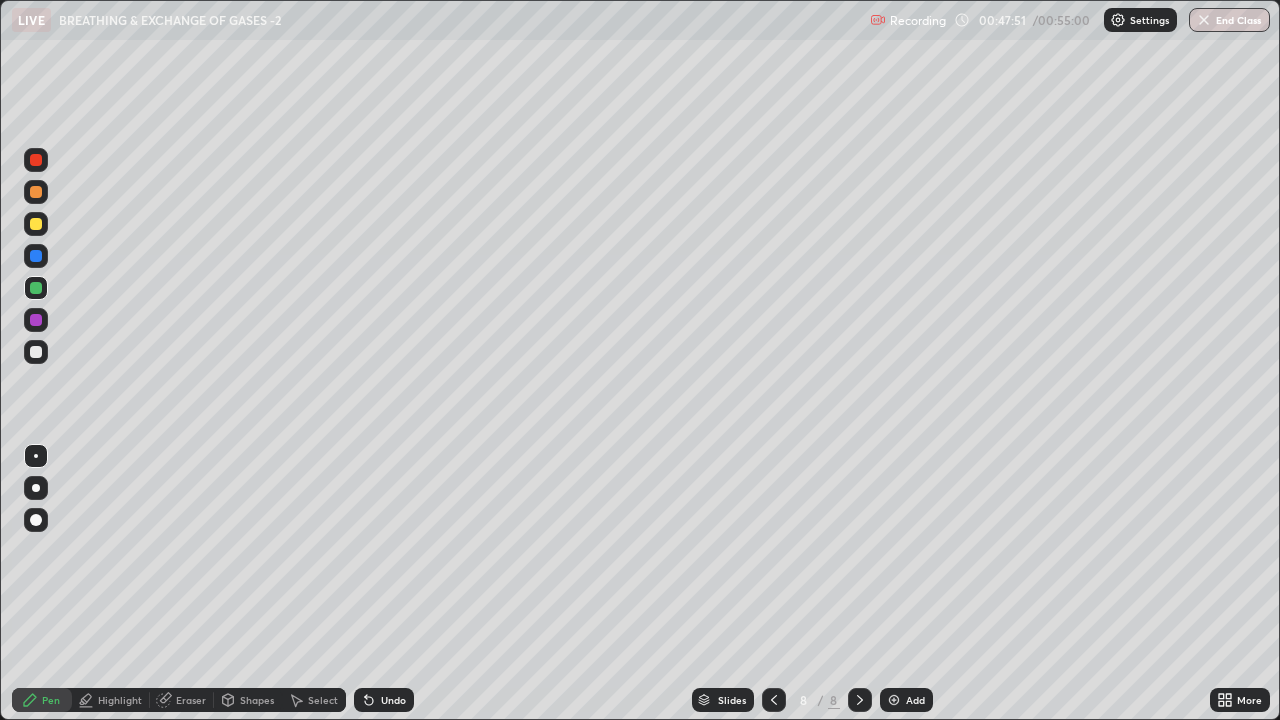 click at bounding box center (36, 160) 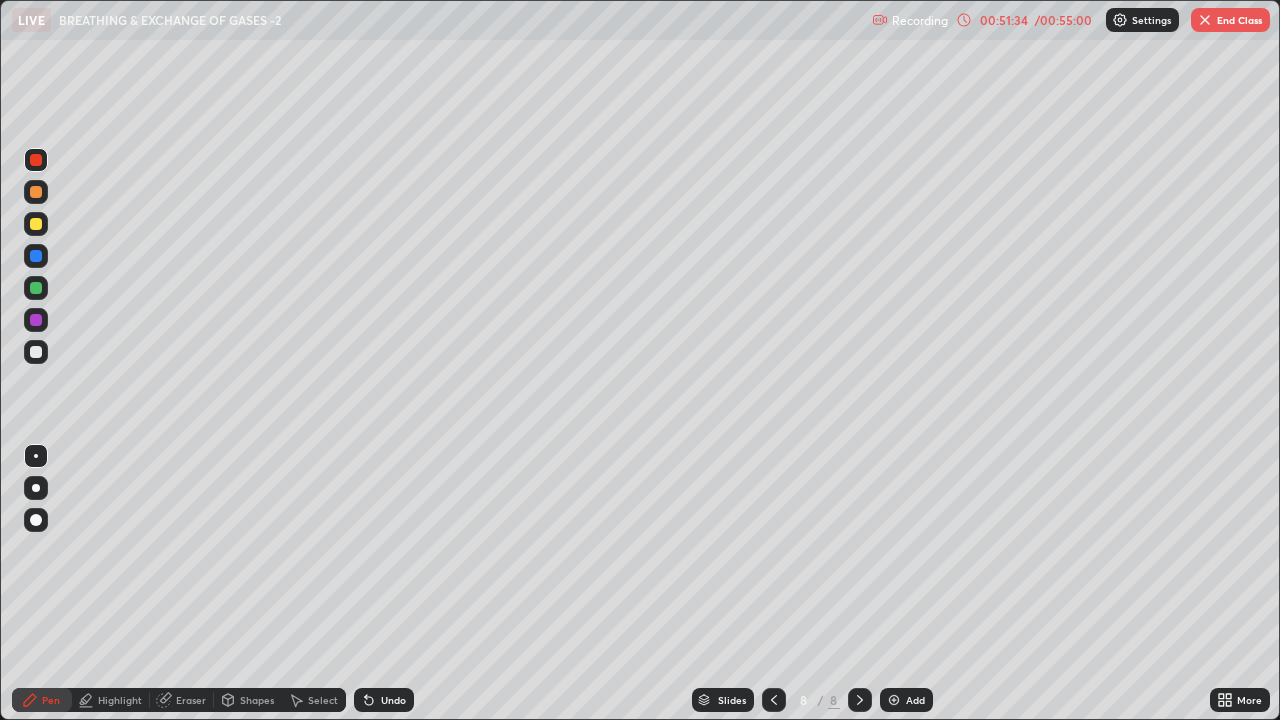 click 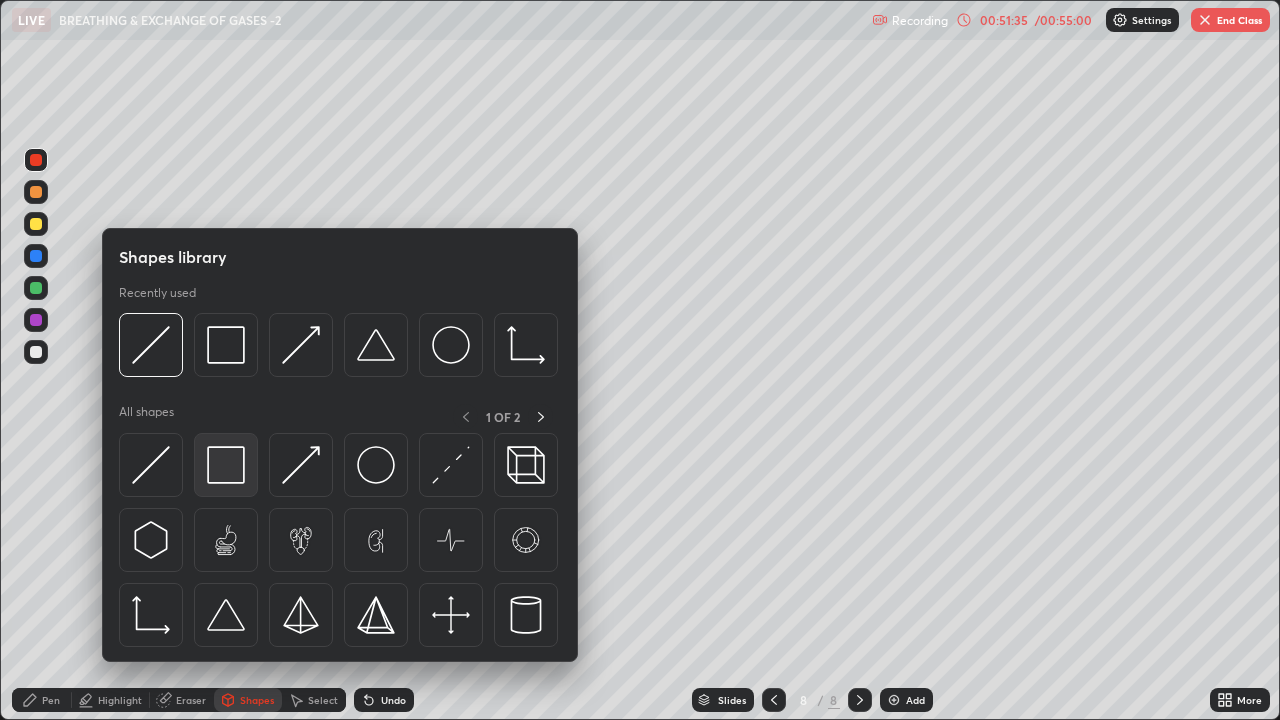 click at bounding box center (226, 465) 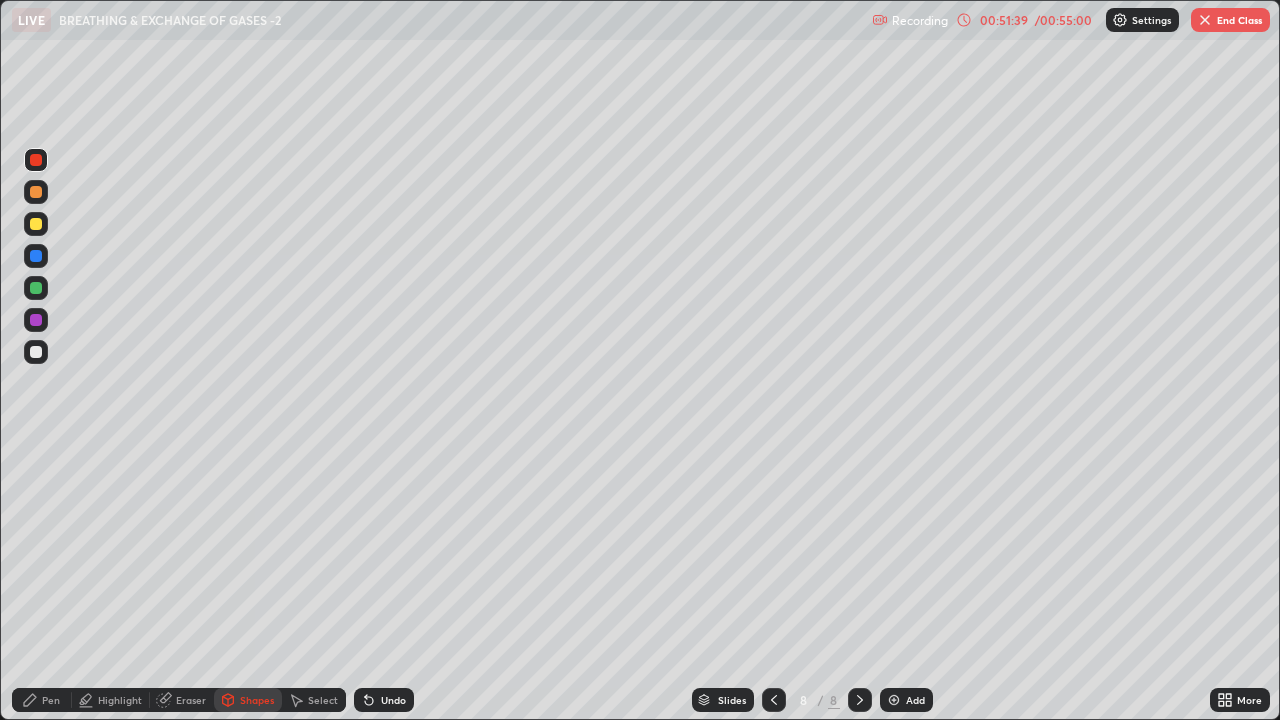 click on "Undo" at bounding box center (384, 700) 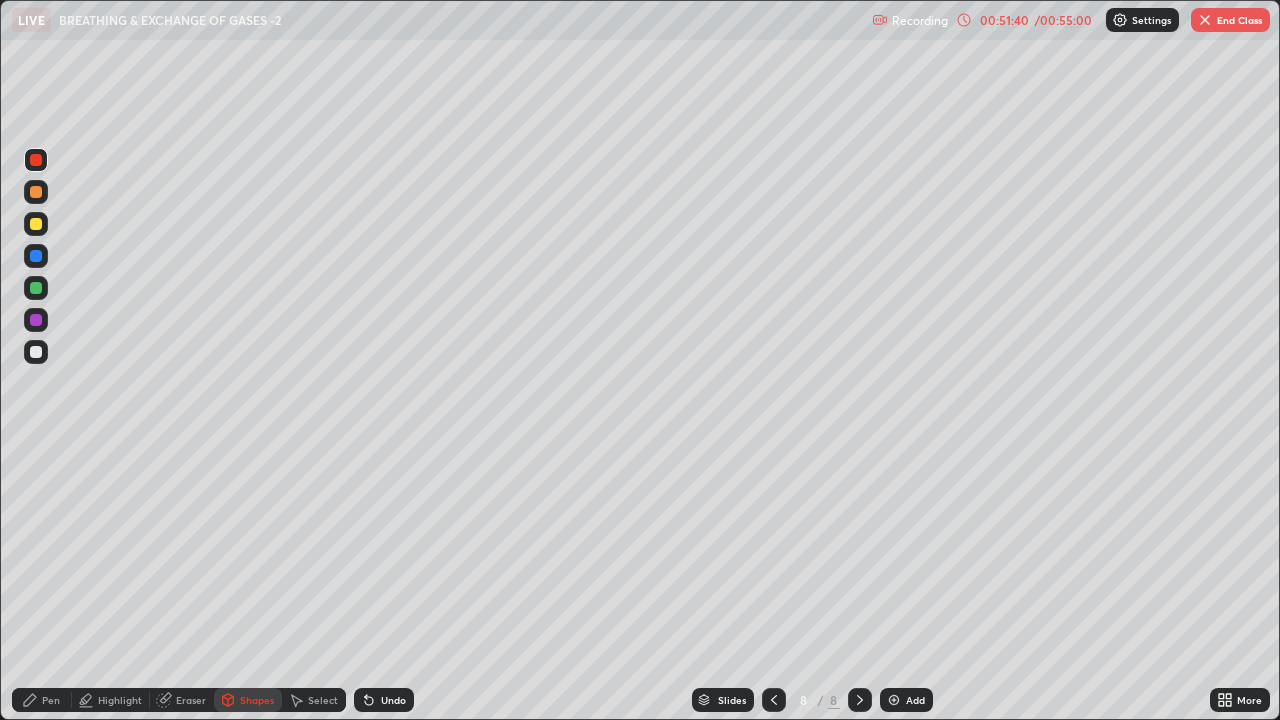 click on "Pen" at bounding box center [42, 700] 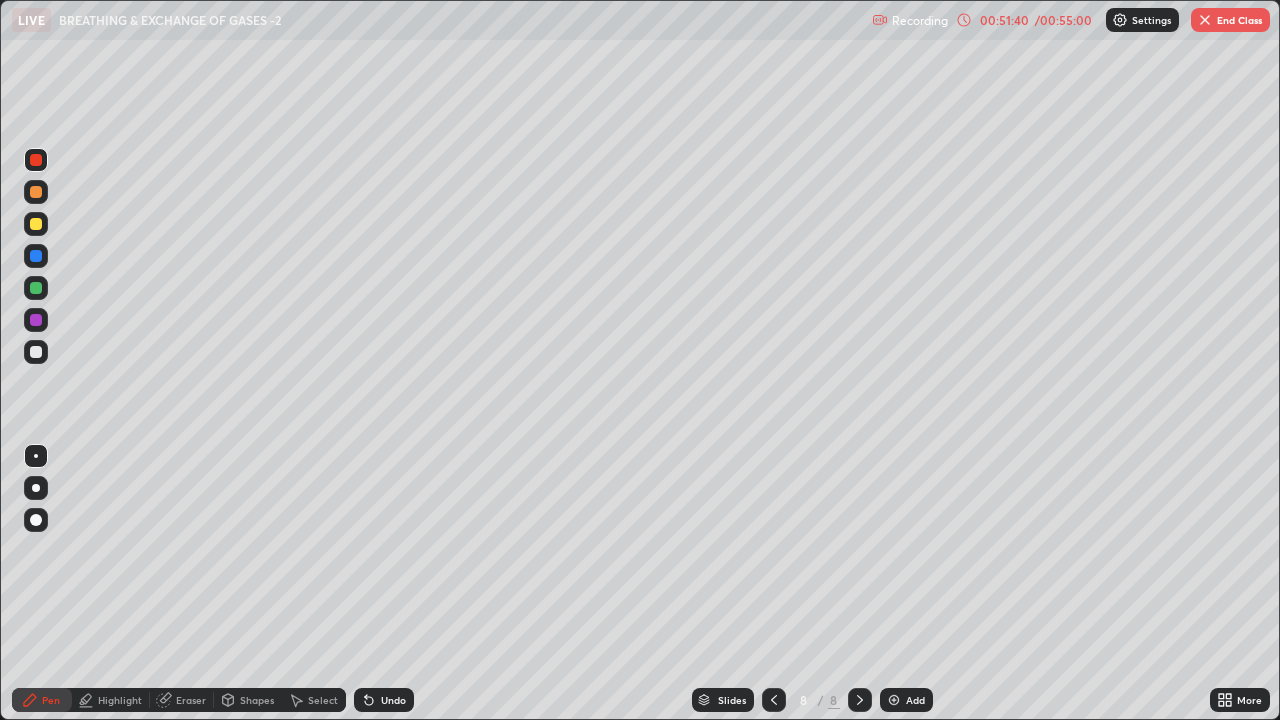 click at bounding box center (36, 352) 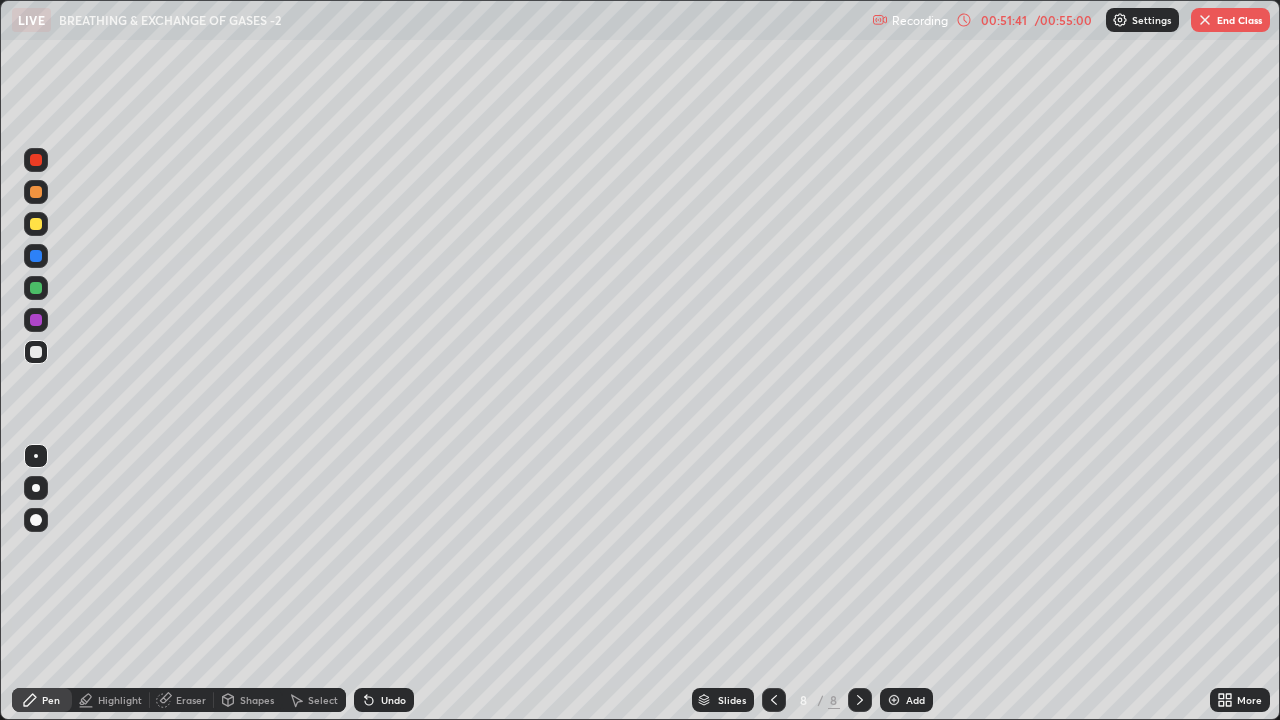 click at bounding box center [36, 456] 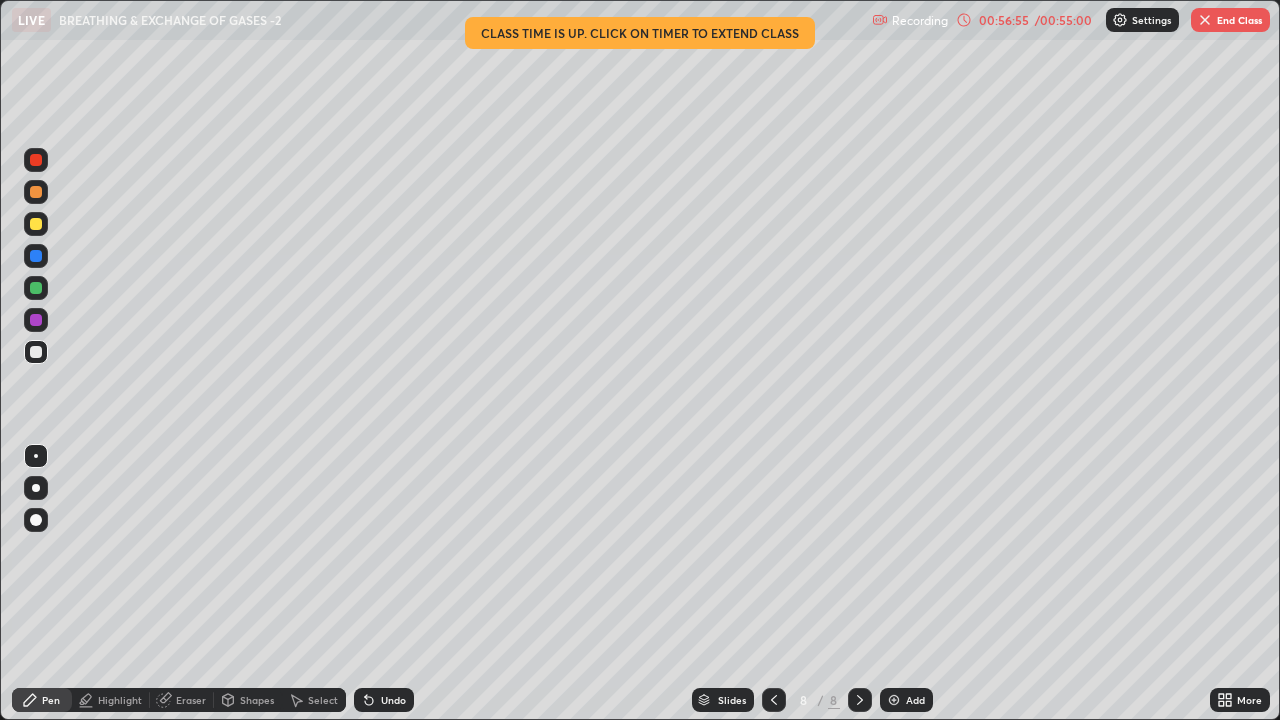 click on "End Class" at bounding box center (1230, 20) 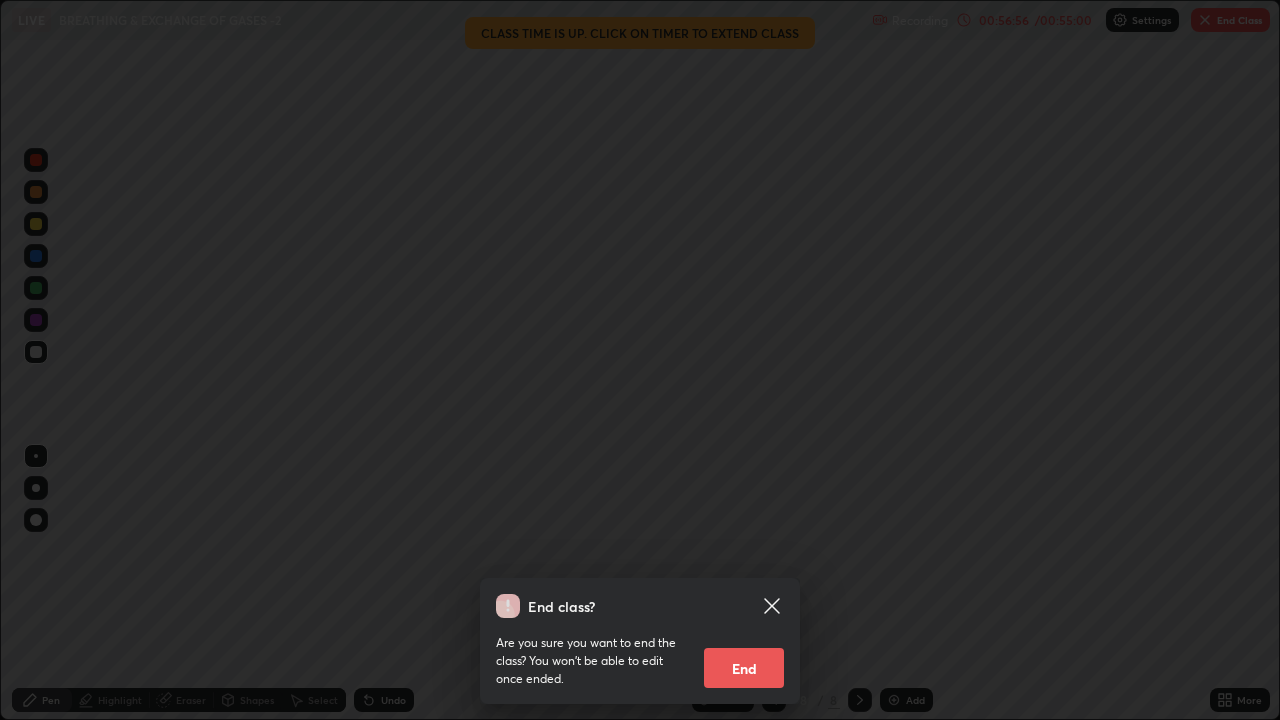 click on "End" at bounding box center [744, 668] 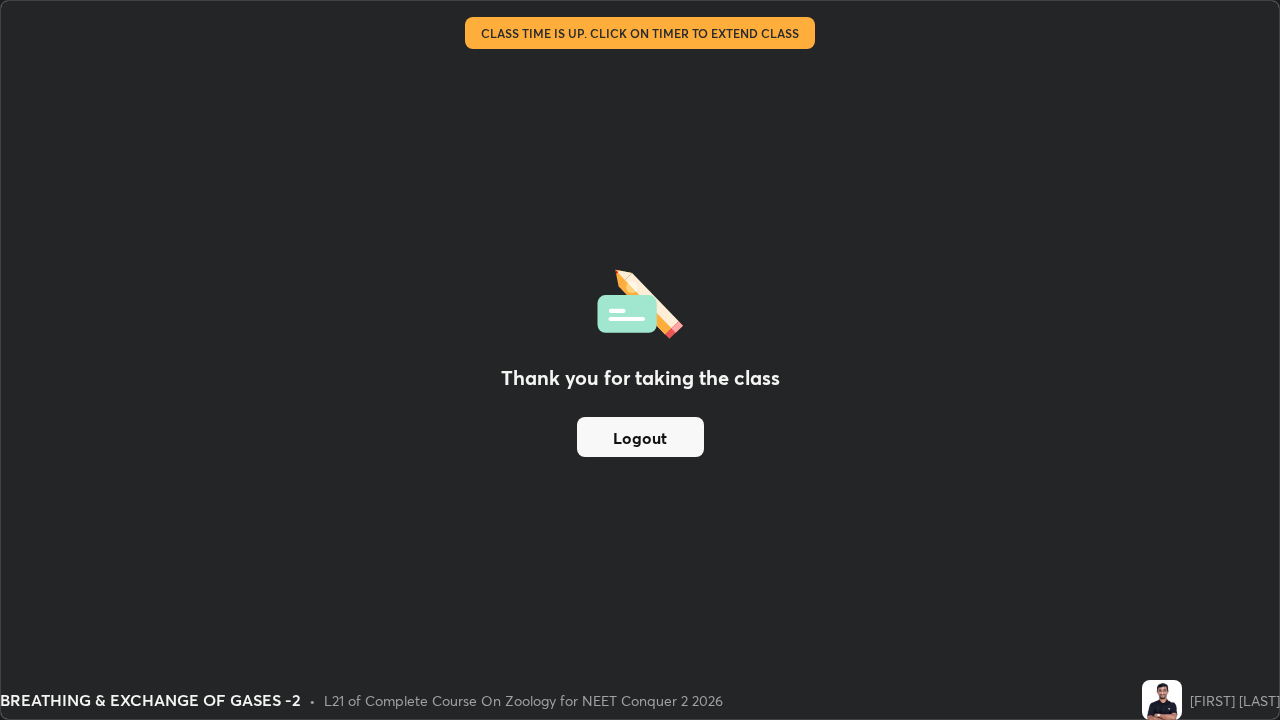 click on "Logout" at bounding box center [640, 437] 